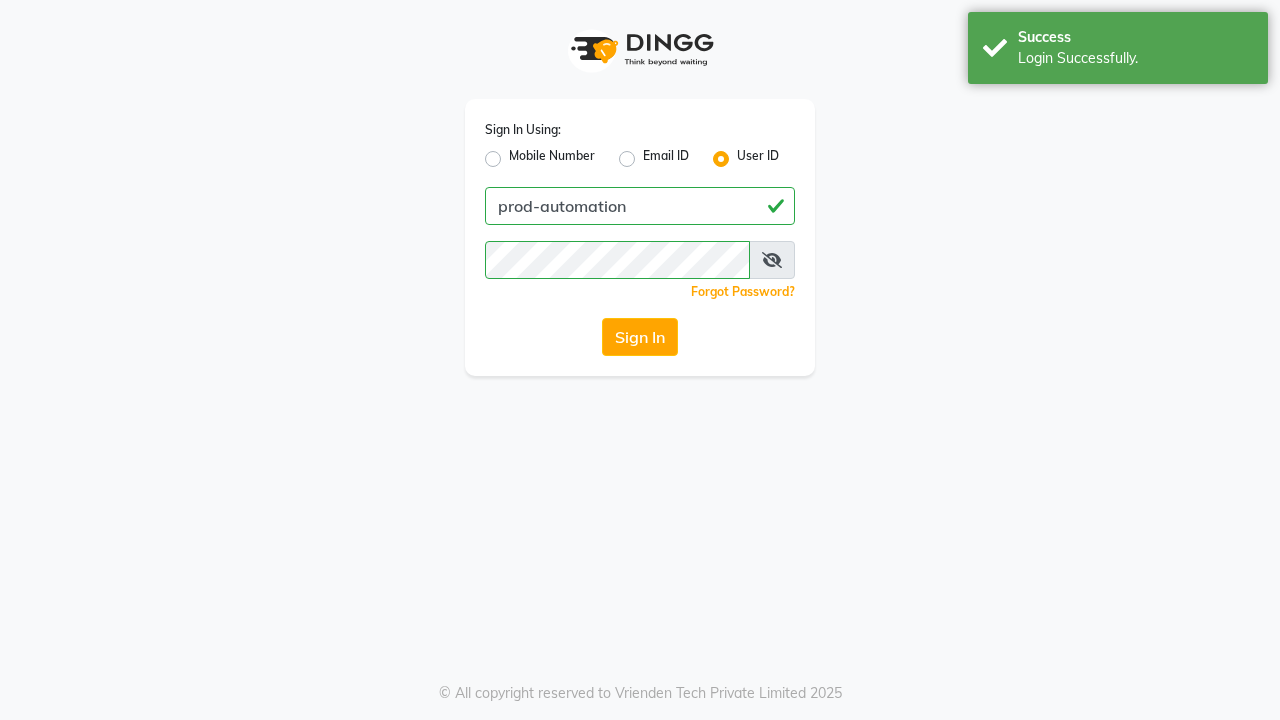 scroll, scrollTop: 0, scrollLeft: 0, axis: both 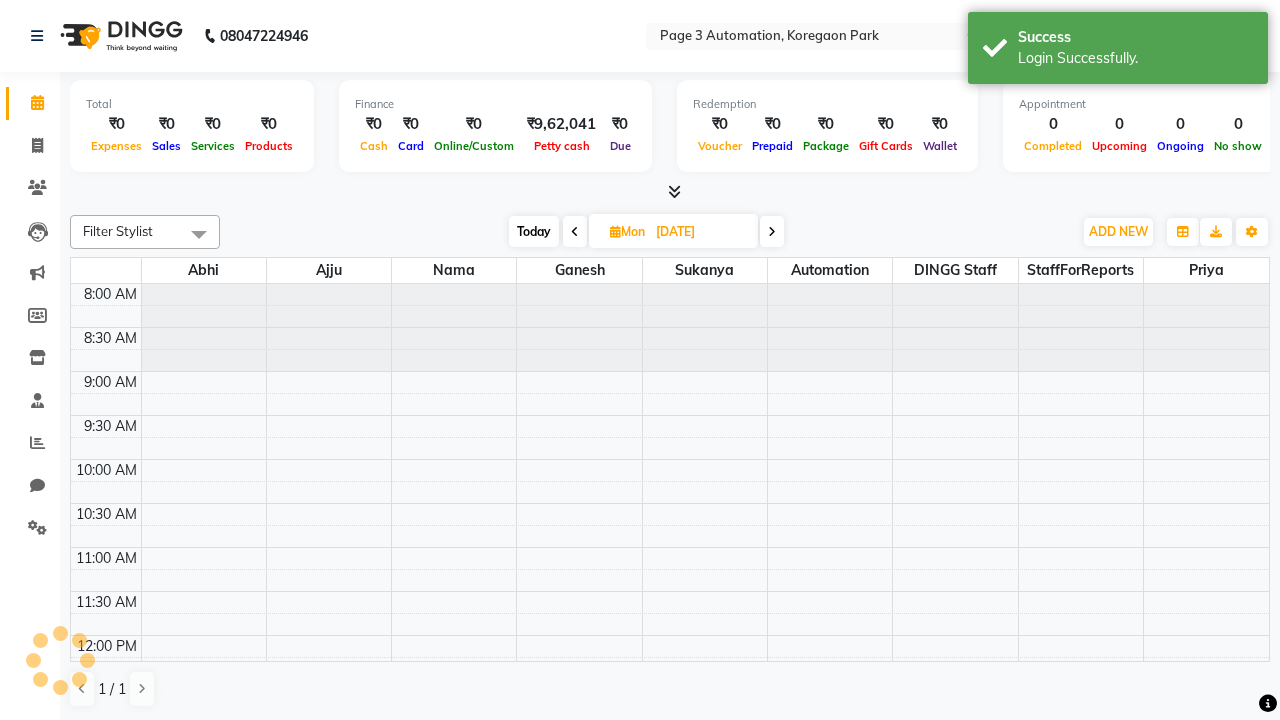 select on "en" 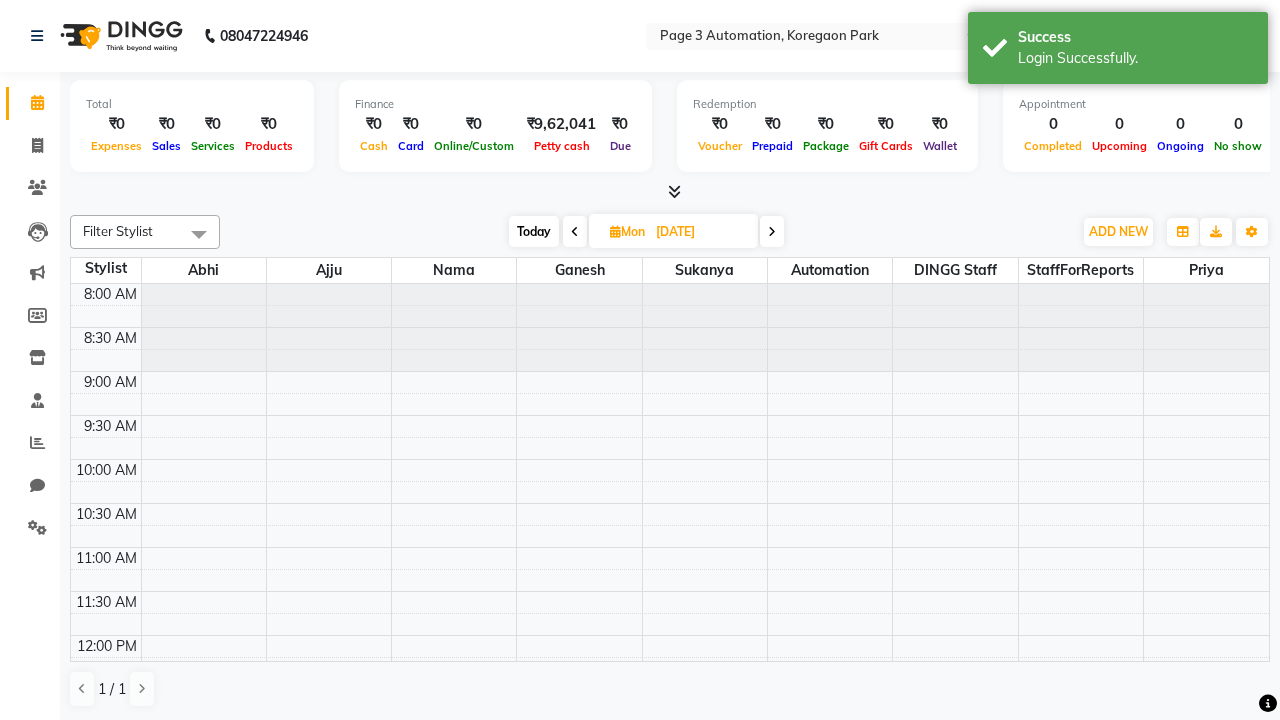 click on "Today" at bounding box center [534, 231] 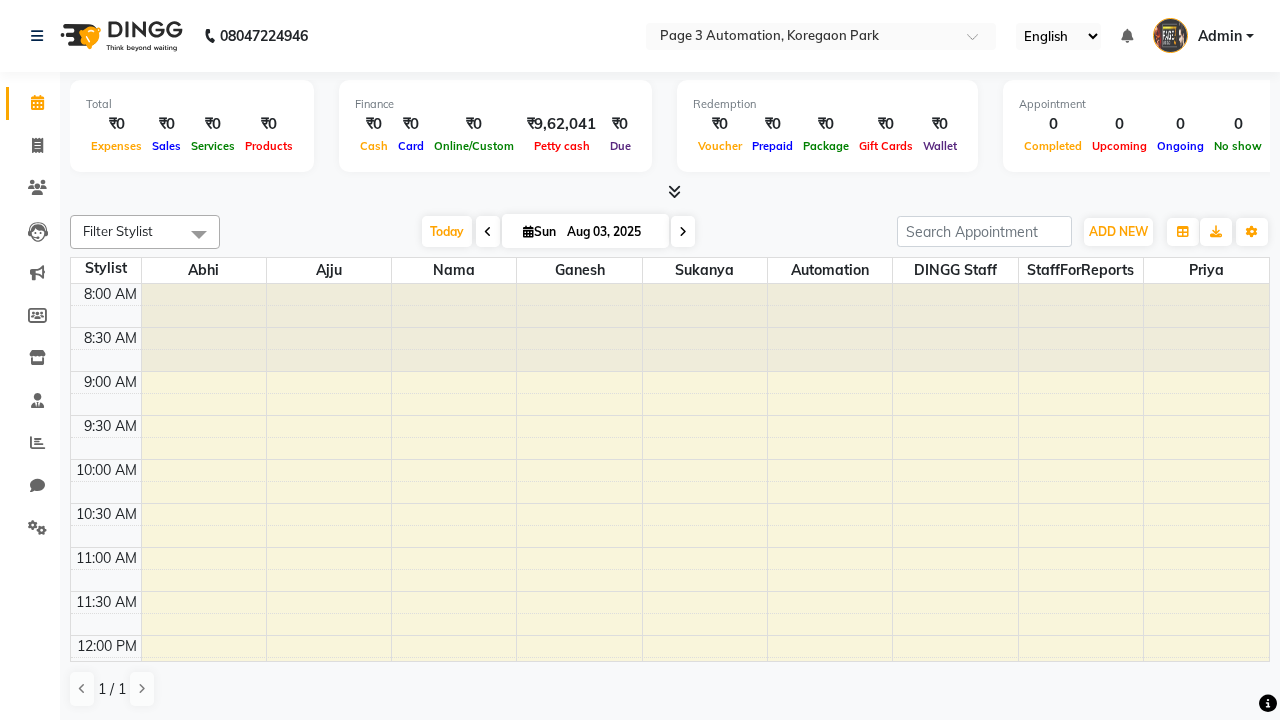 click at bounding box center [683, 232] 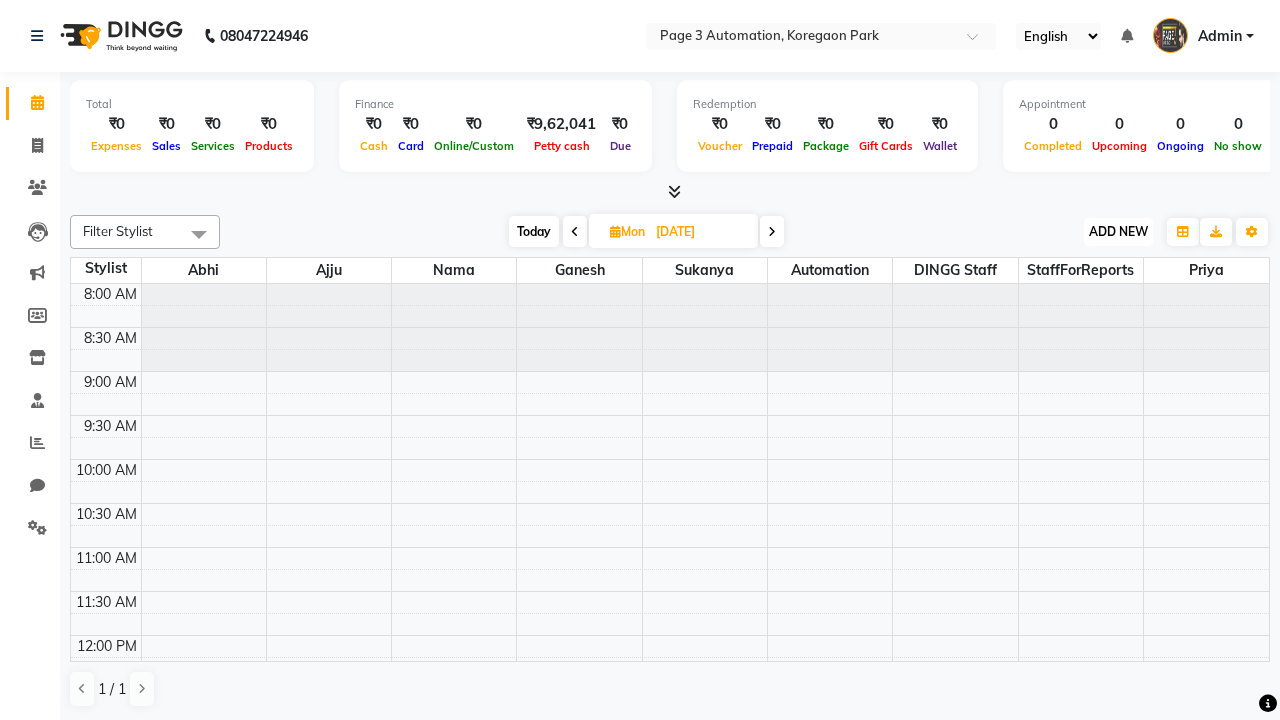 click on "ADD NEW" at bounding box center (1118, 231) 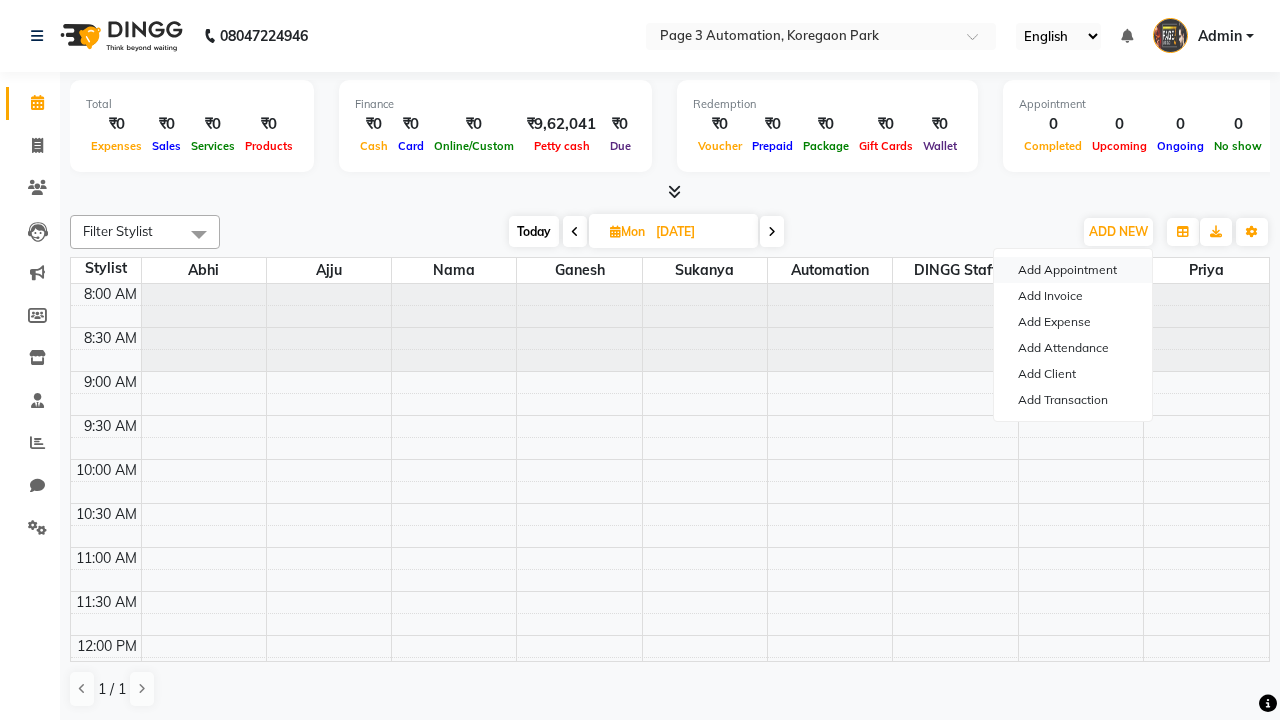 click on "Add Appointment" at bounding box center (1073, 270) 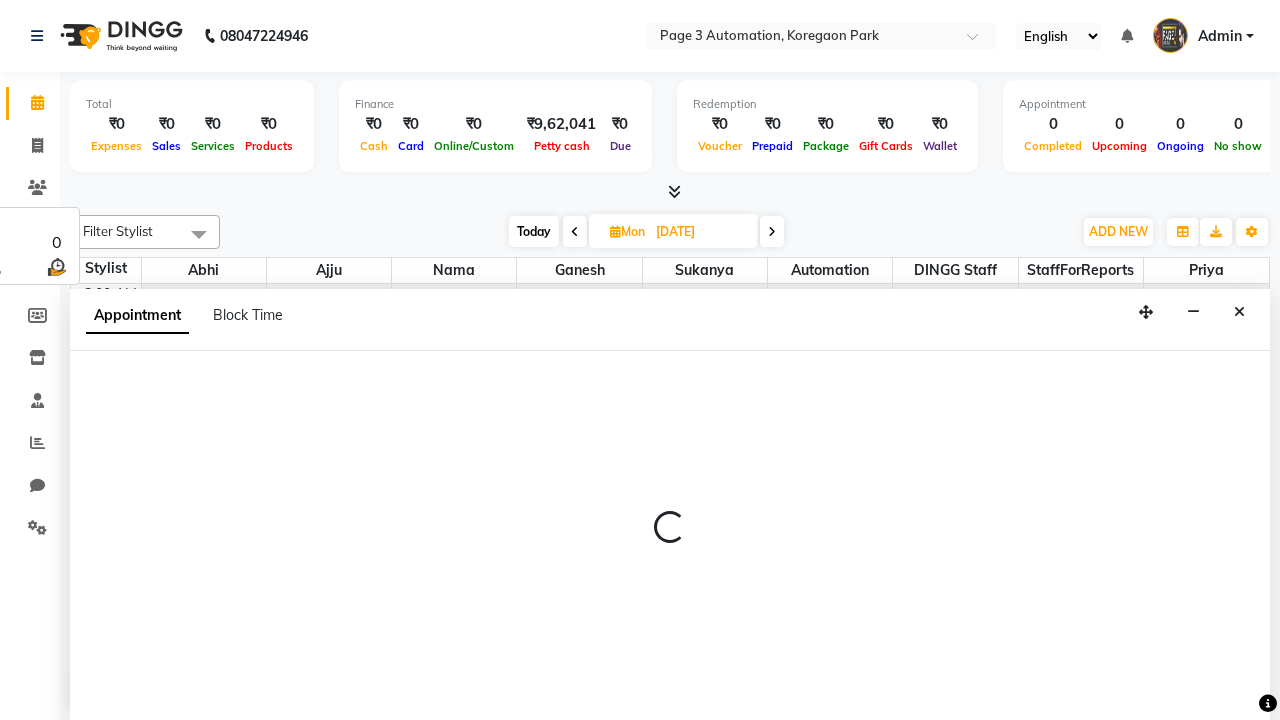 select on "tentative" 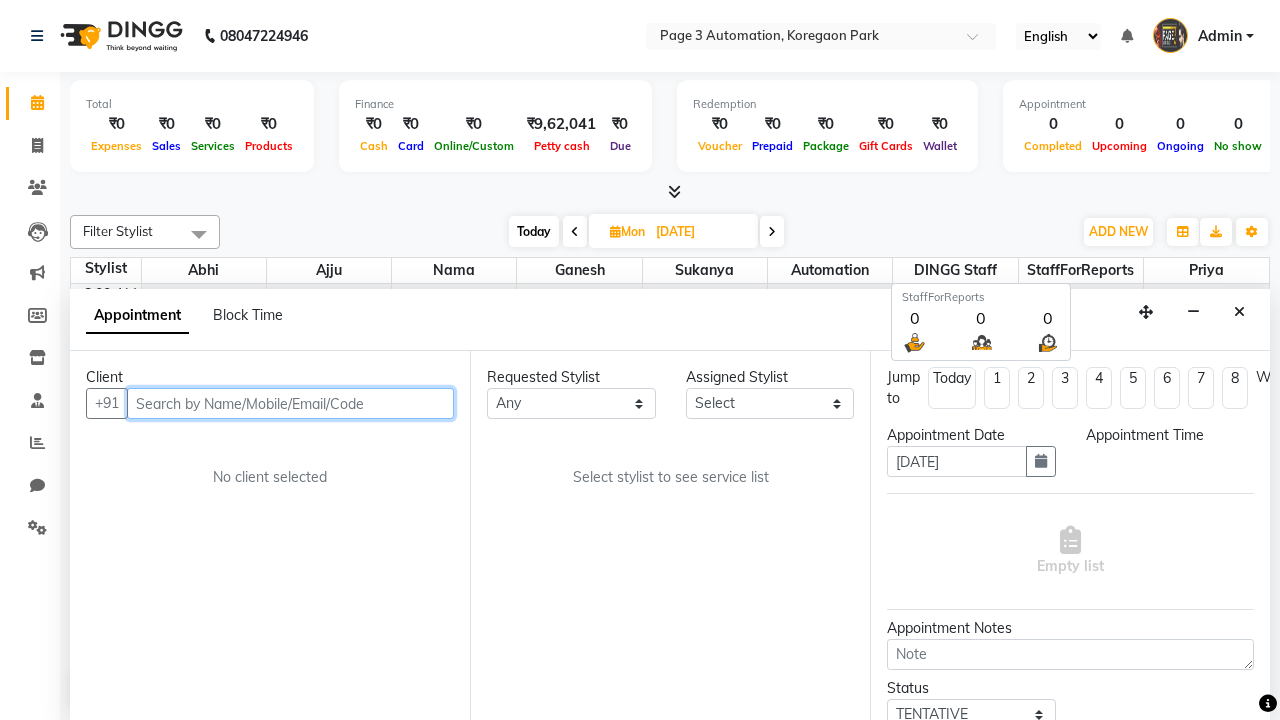 select on "540" 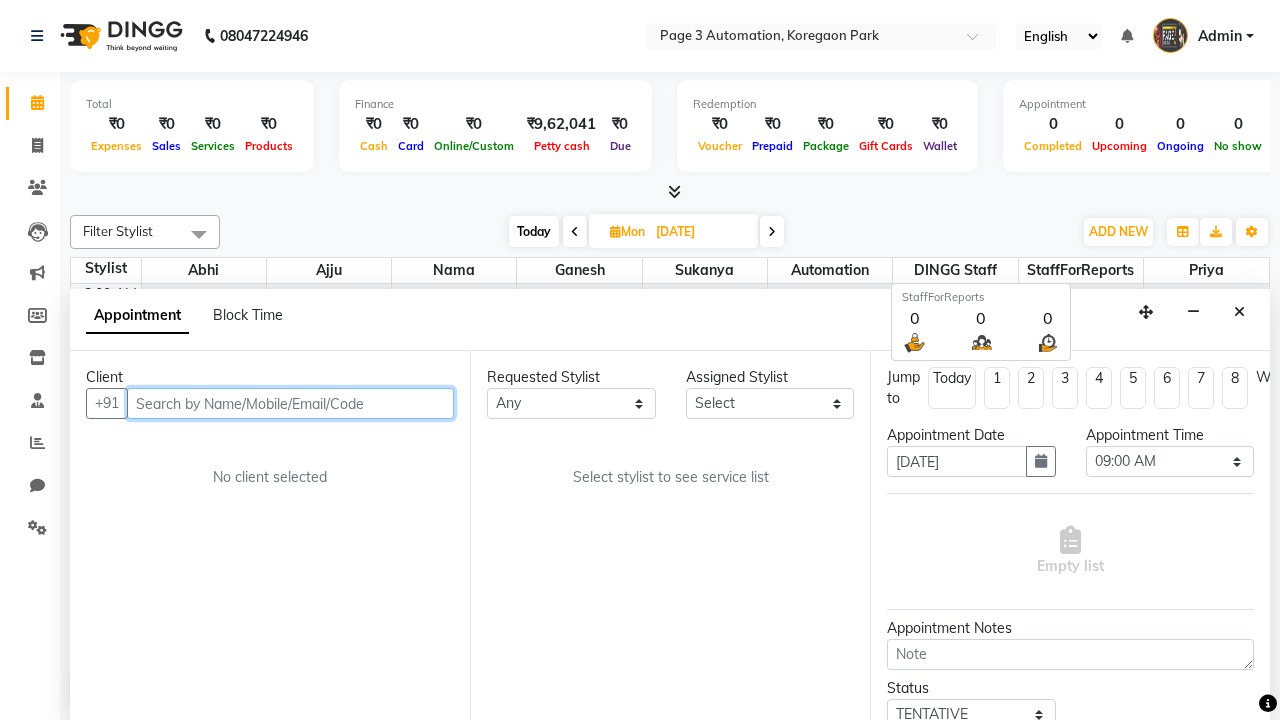 type on "8192346578" 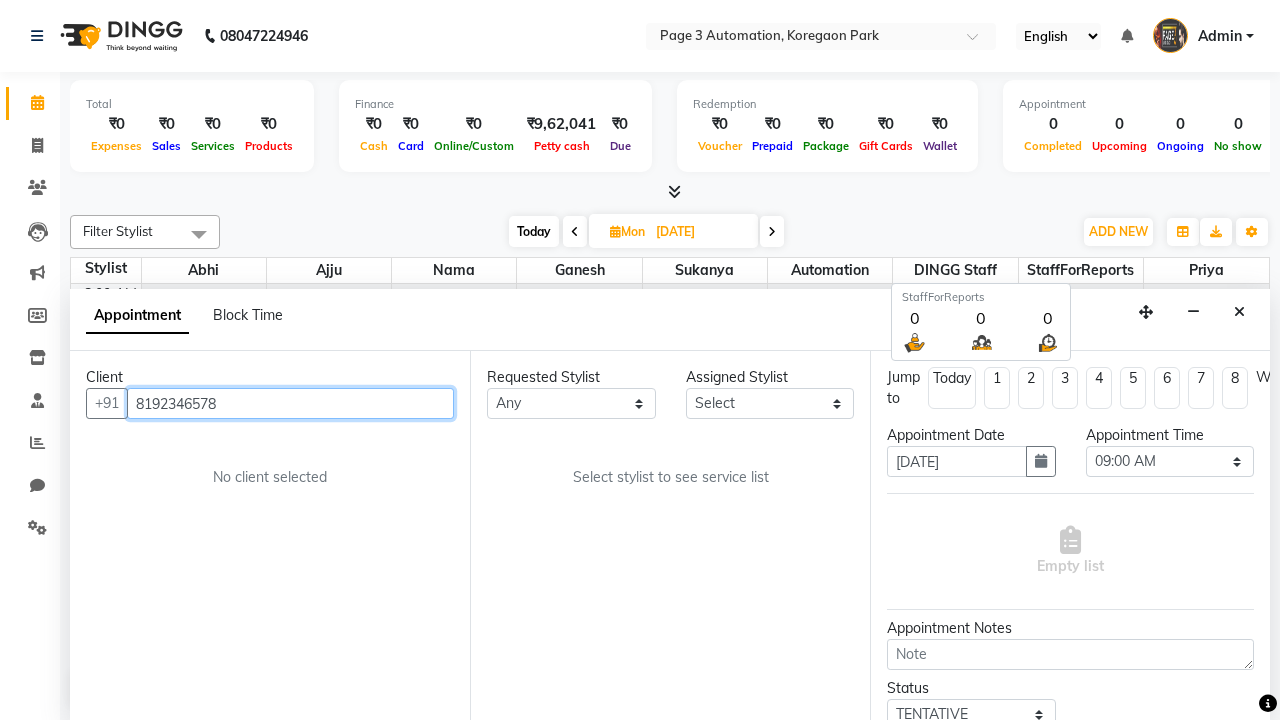 scroll, scrollTop: 1, scrollLeft: 0, axis: vertical 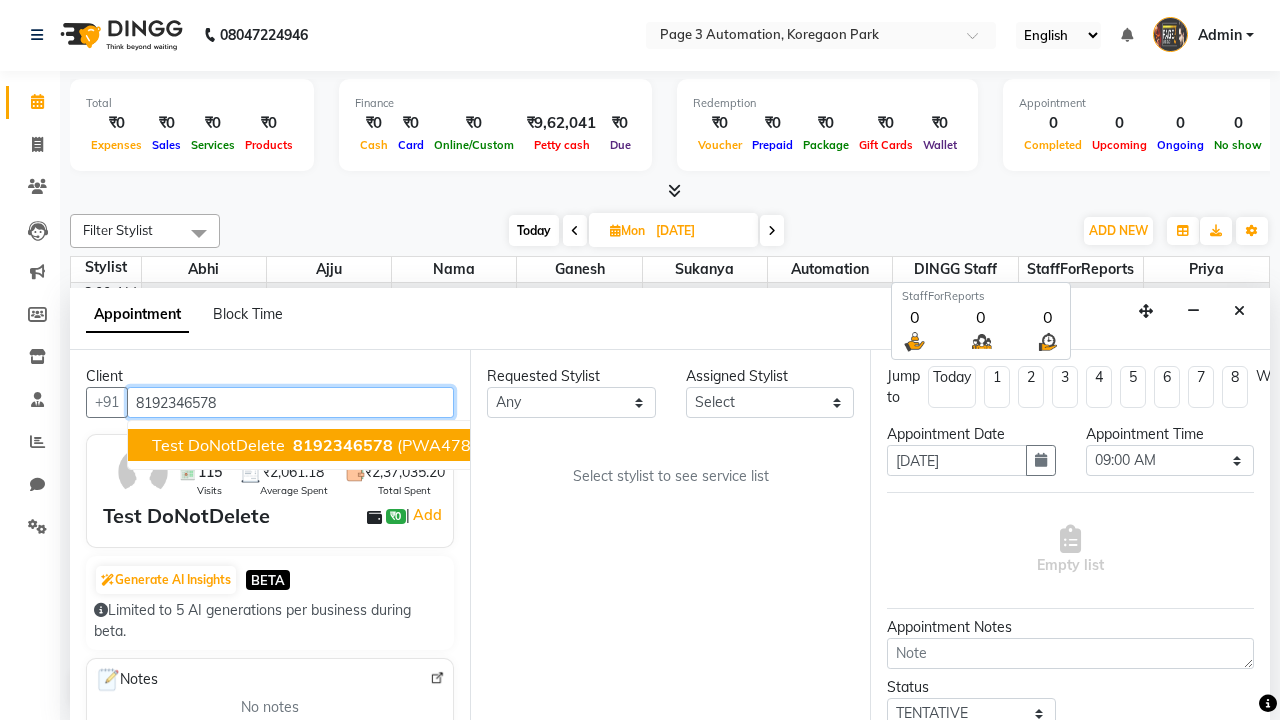 click on "8192346578" at bounding box center (343, 445) 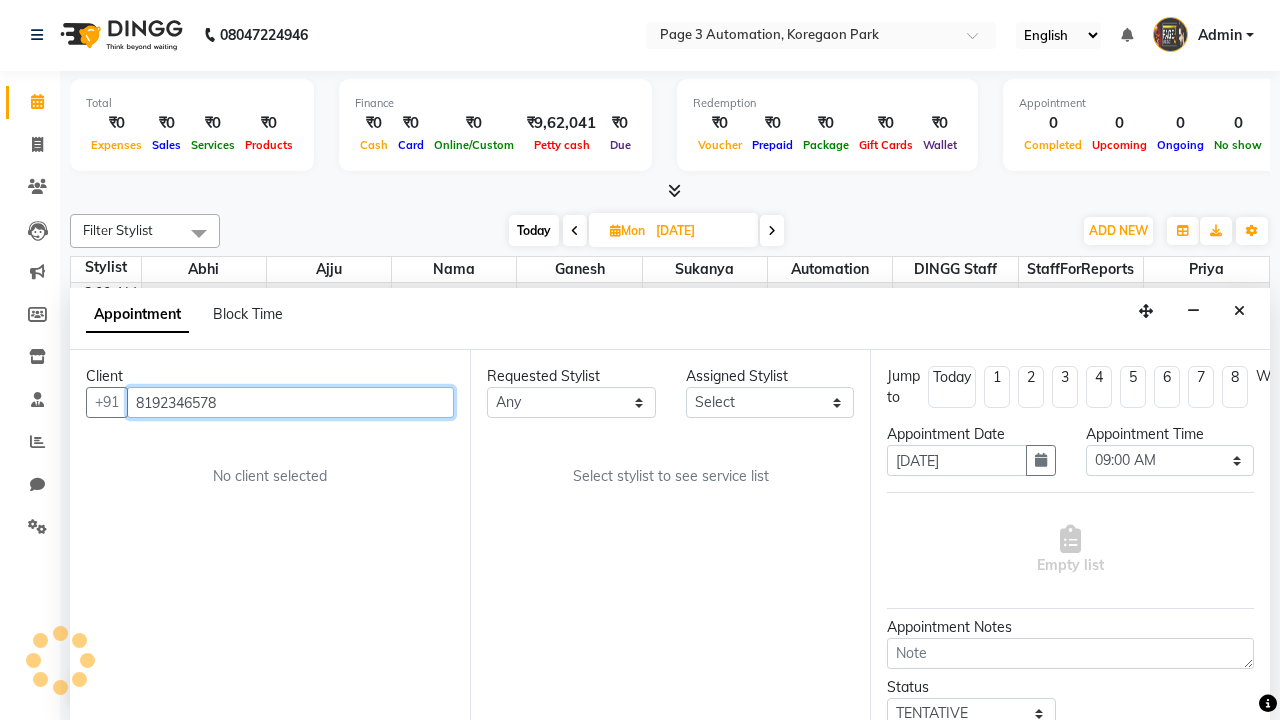 scroll, scrollTop: 0, scrollLeft: 0, axis: both 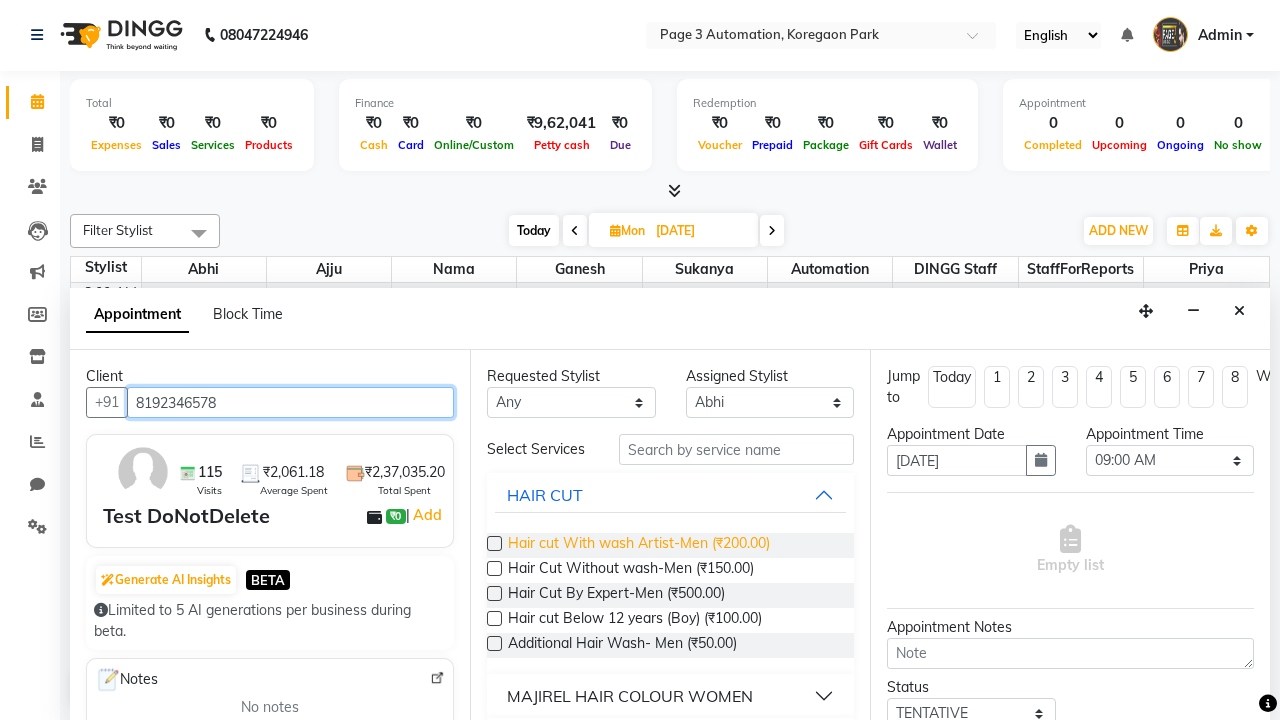 type on "8192346578" 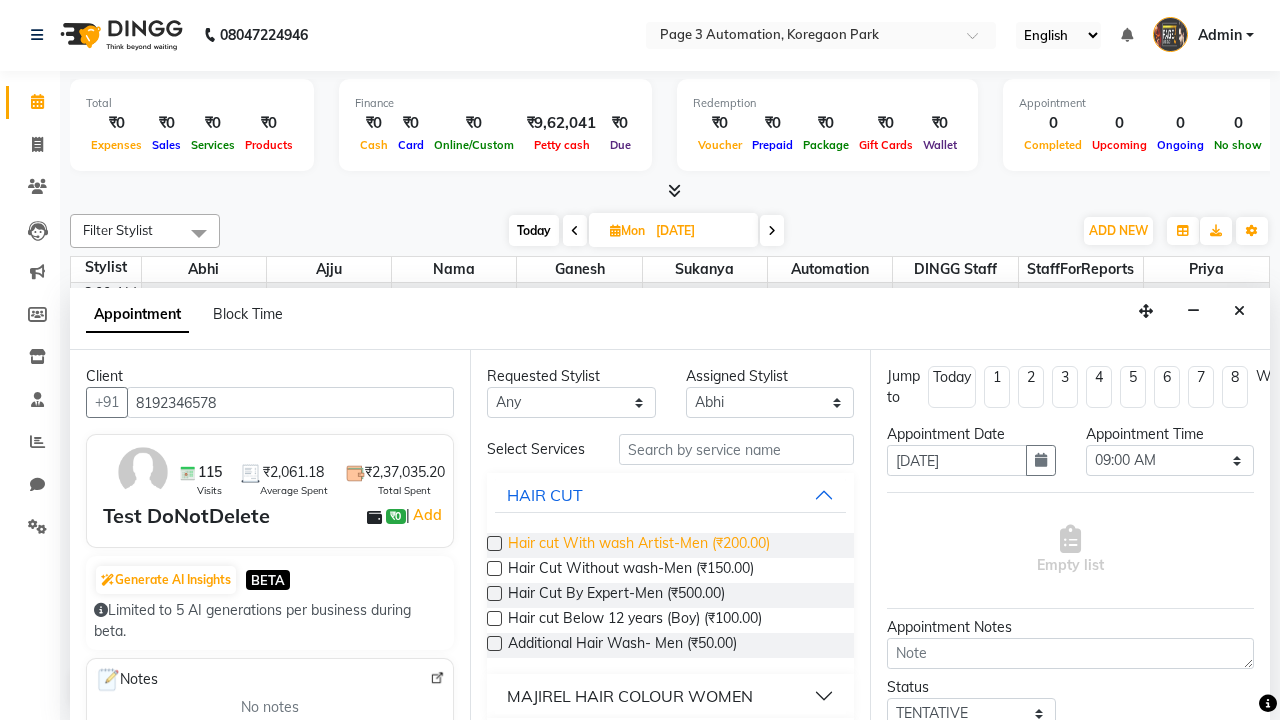 click on "Hair cut With wash Artist-Men (₹200.00)" at bounding box center [639, 545] 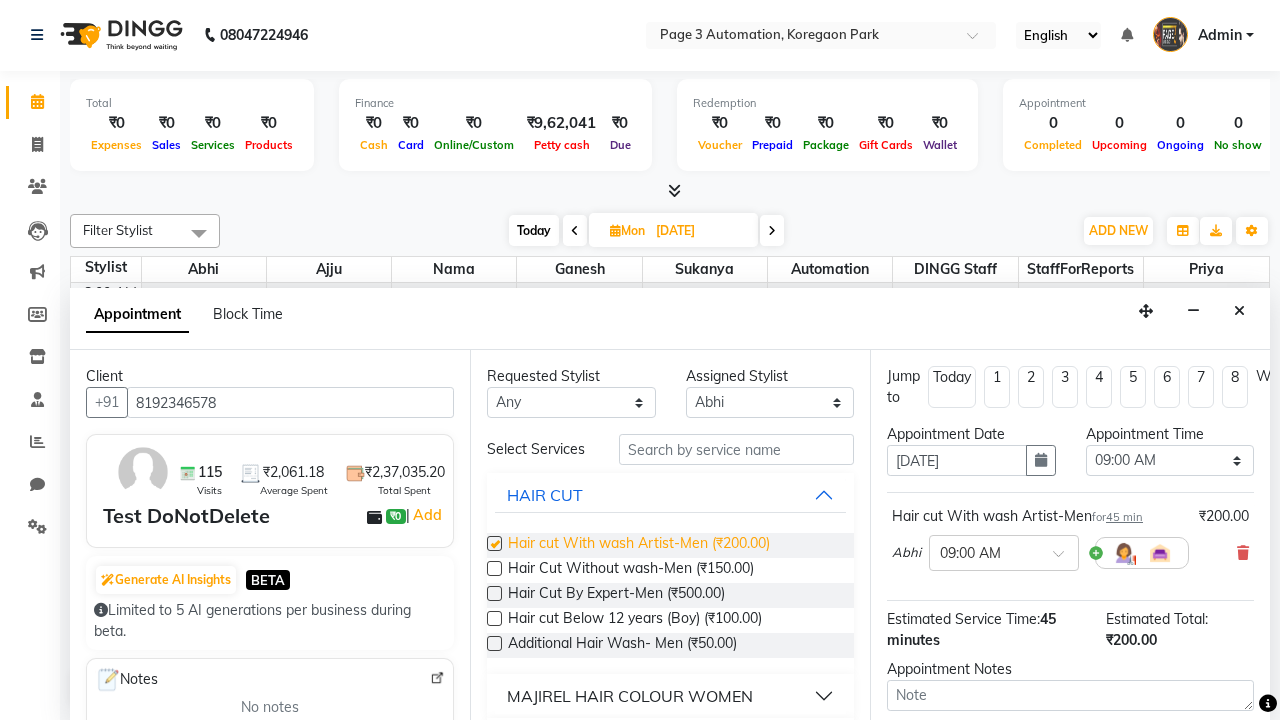checkbox on "false" 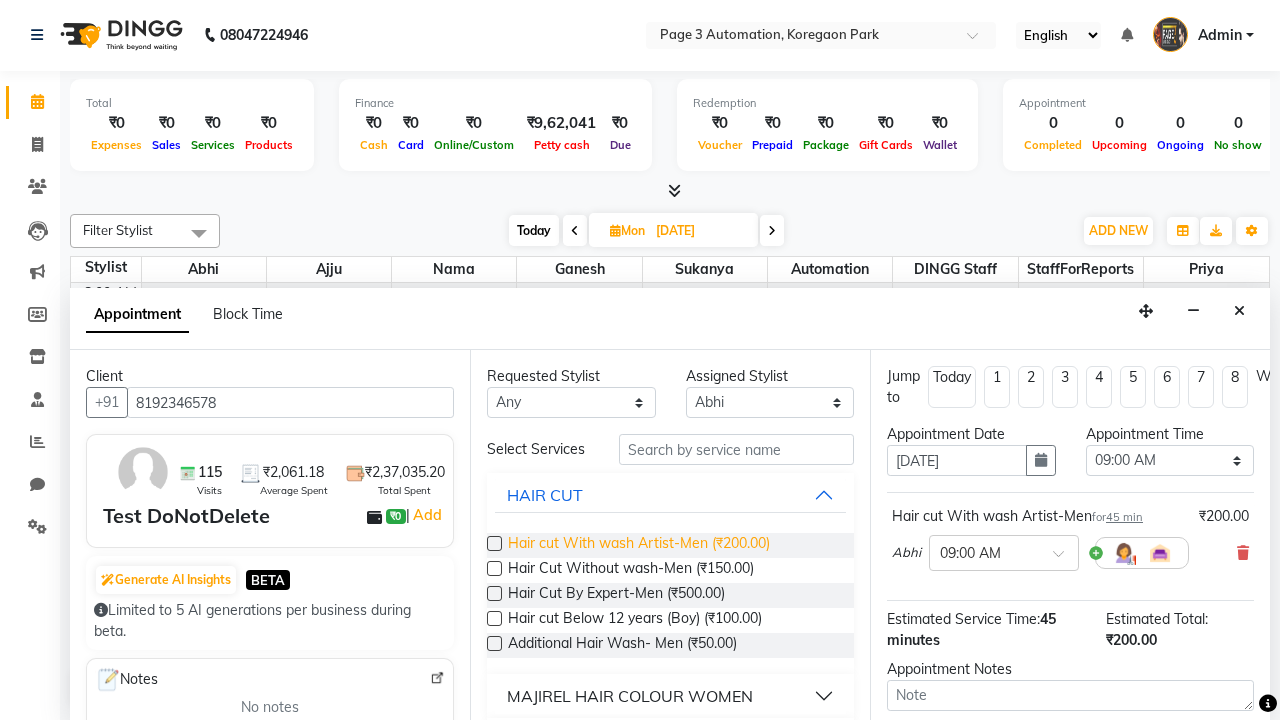 select on "705" 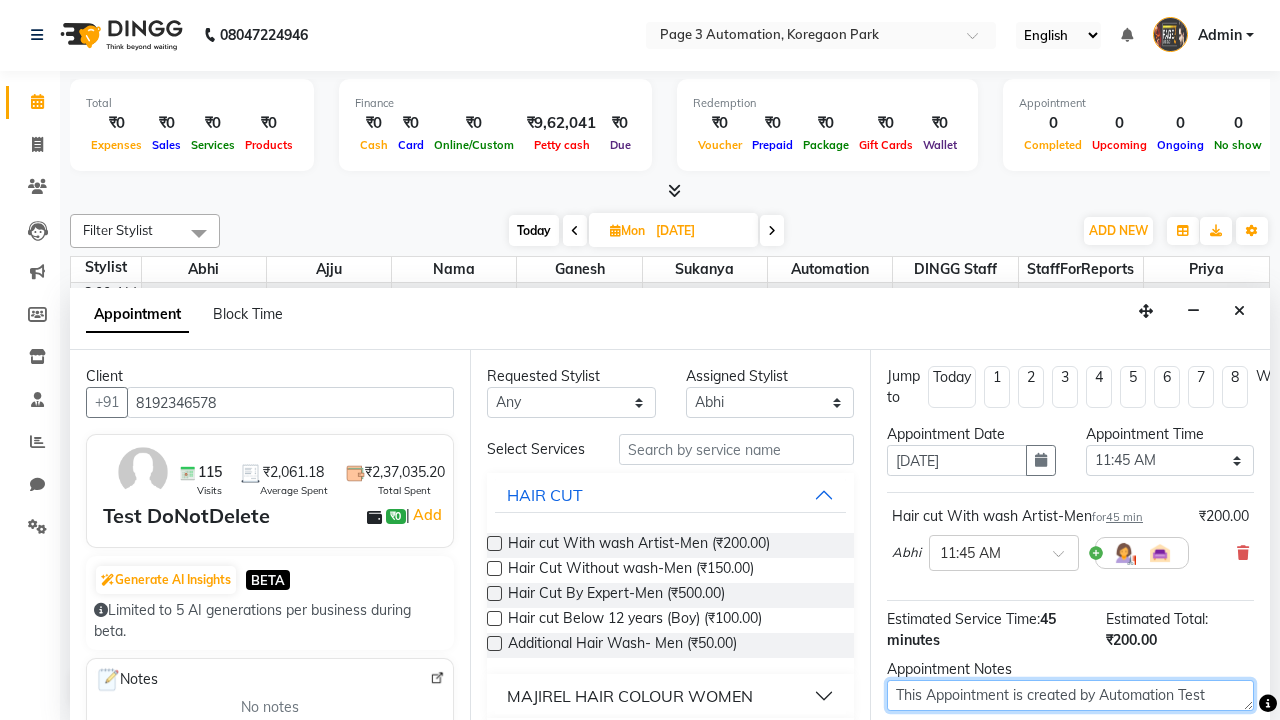 type on "This Appointment is created by Automation Test" 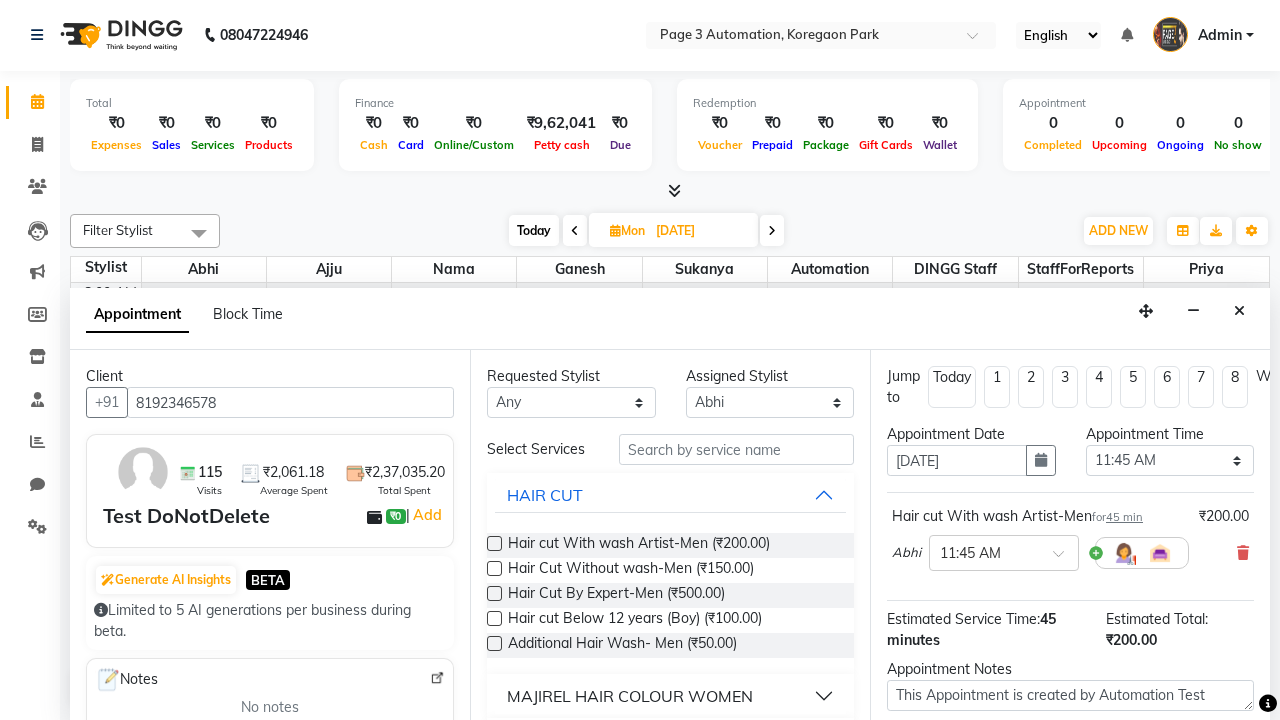 click at bounding box center (1097, 822) 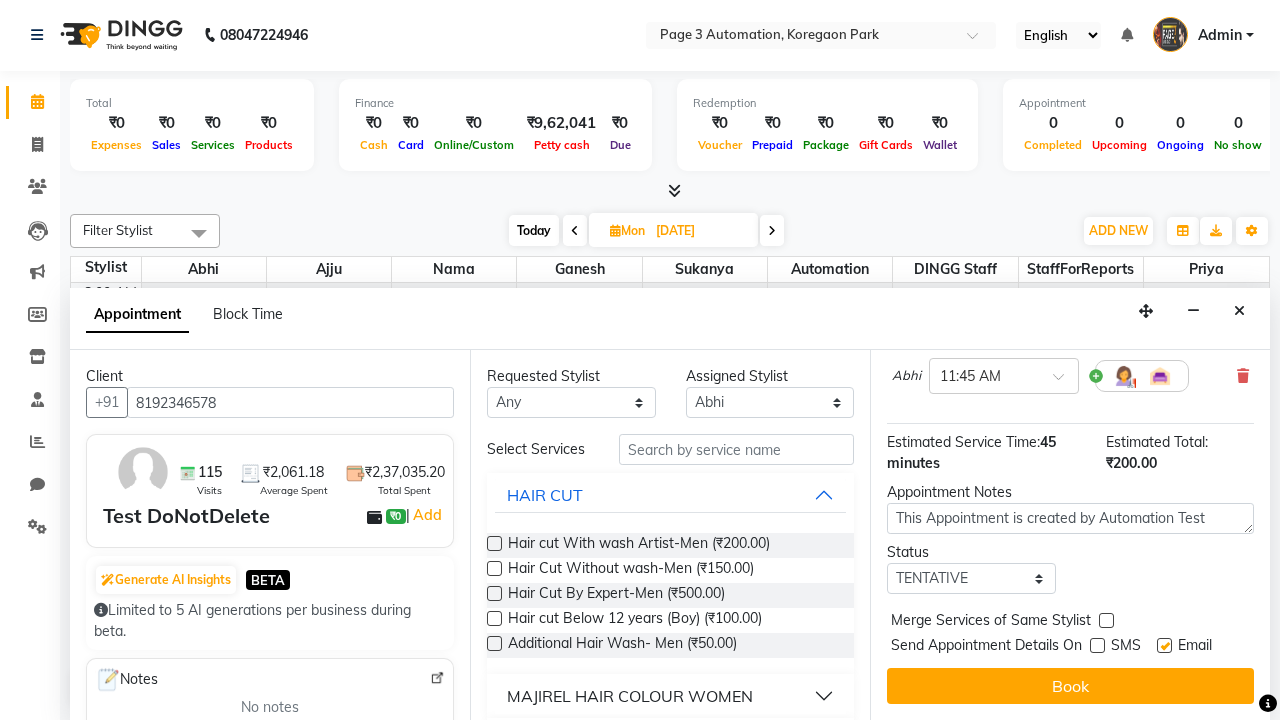 click at bounding box center [1164, 645] 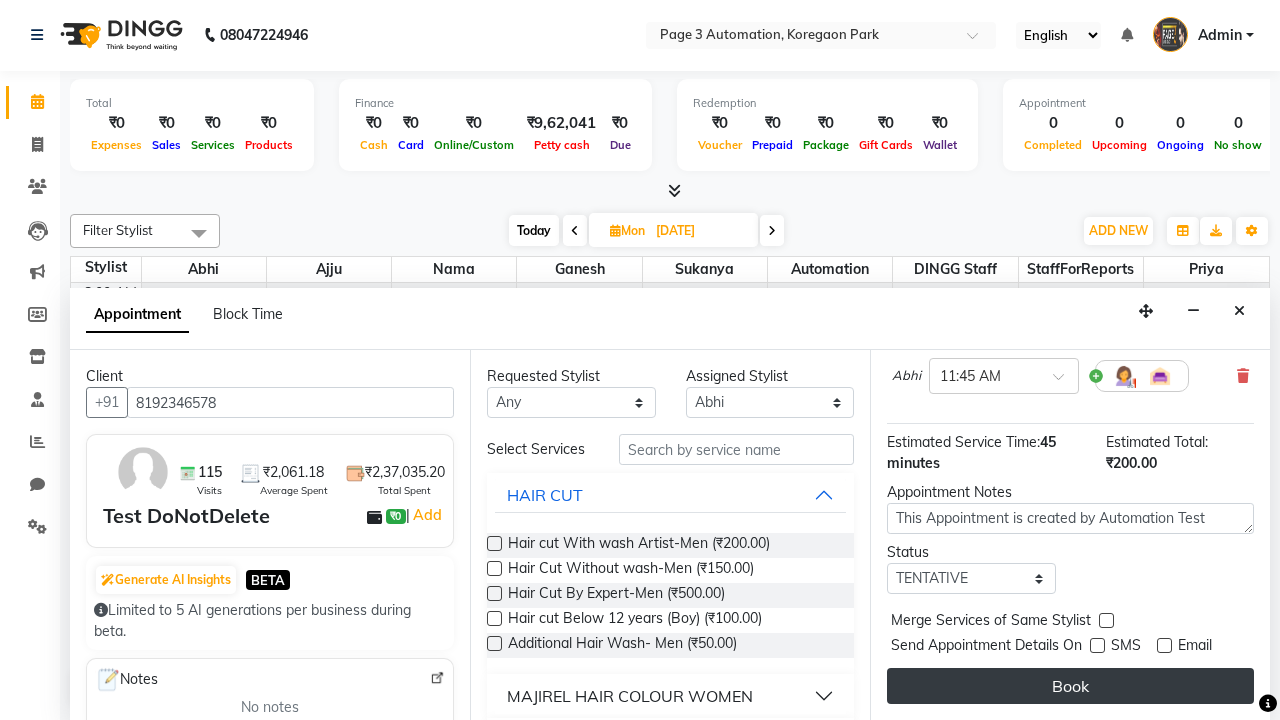 click on "Book" at bounding box center (1070, 686) 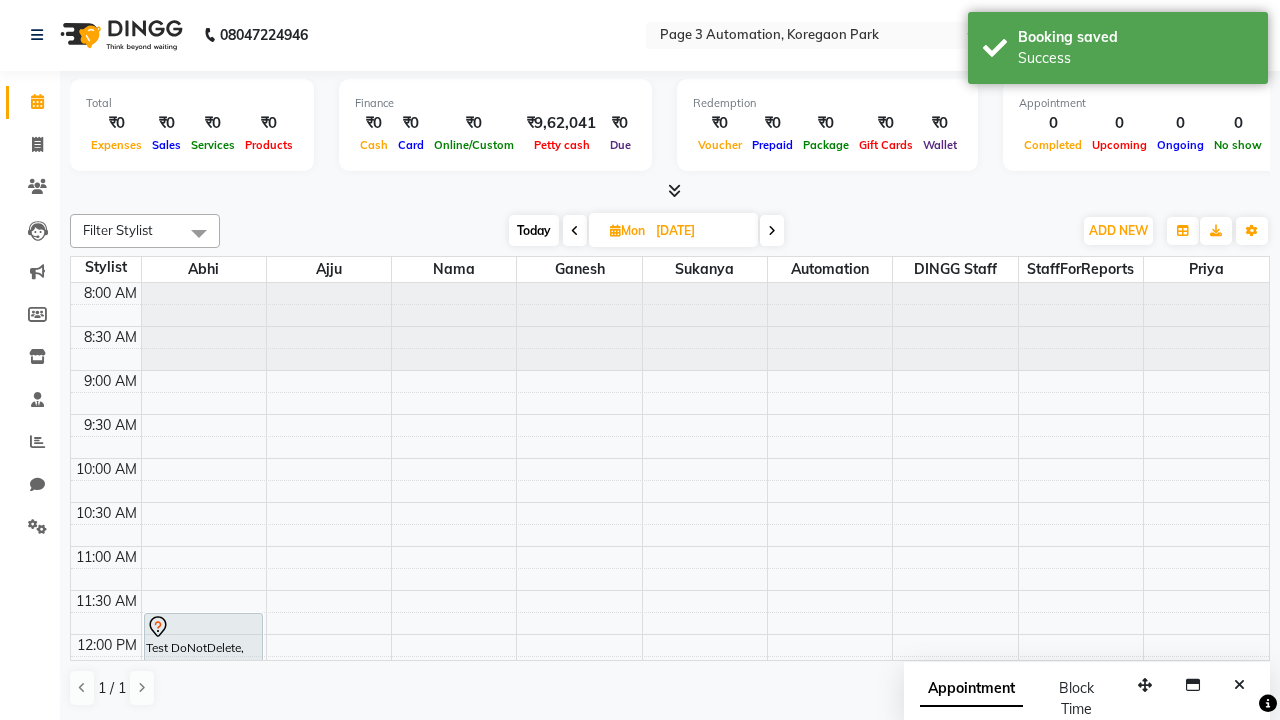 scroll, scrollTop: 0, scrollLeft: 0, axis: both 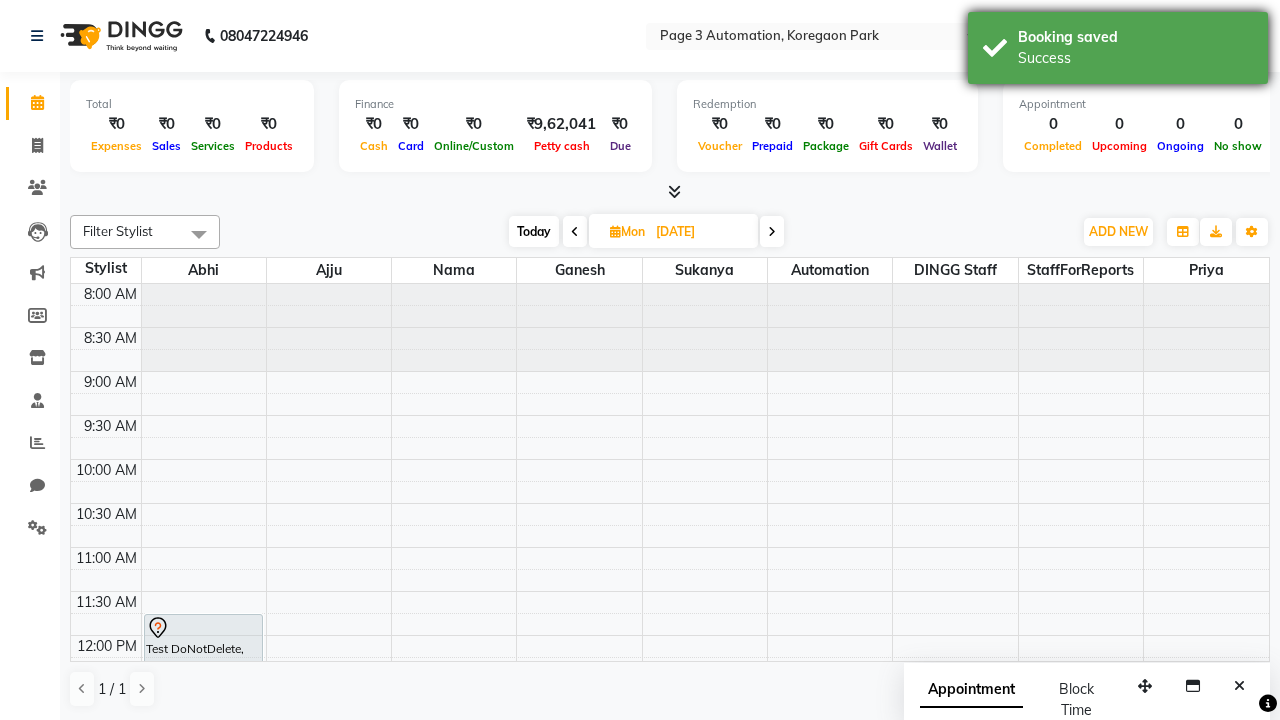 click on "Success" at bounding box center (1135, 58) 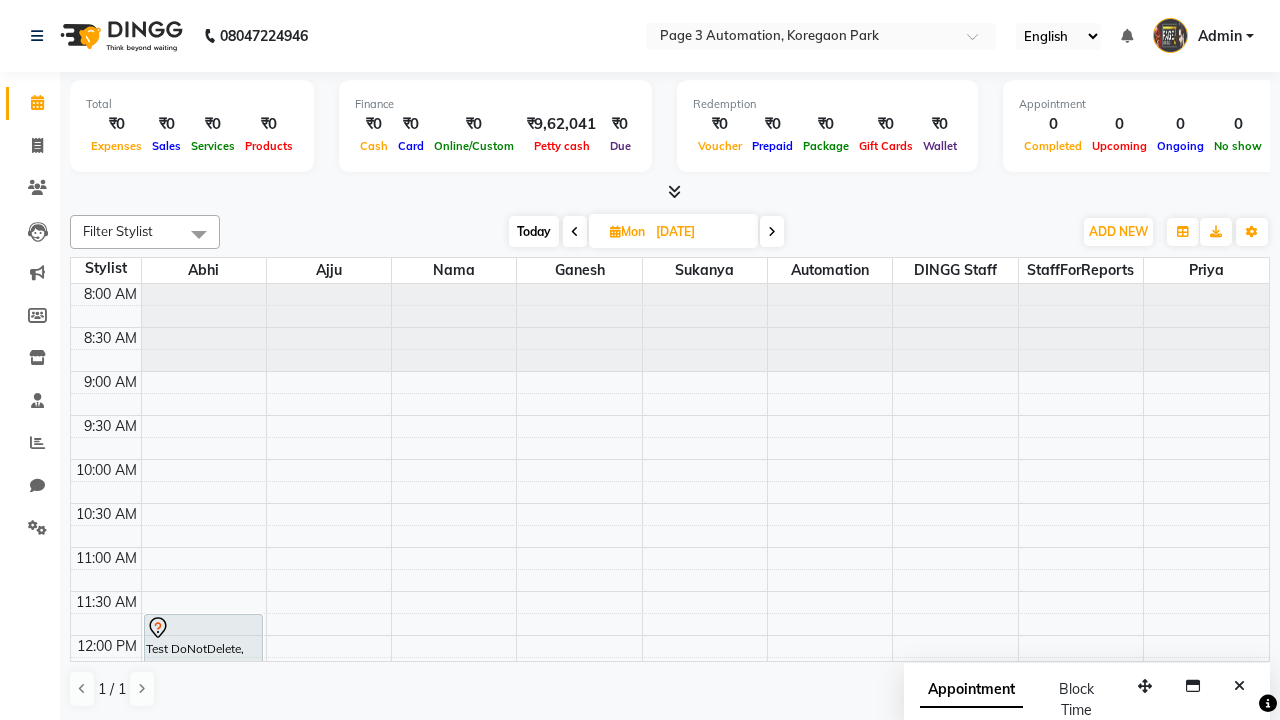 click at bounding box center [199, 234] 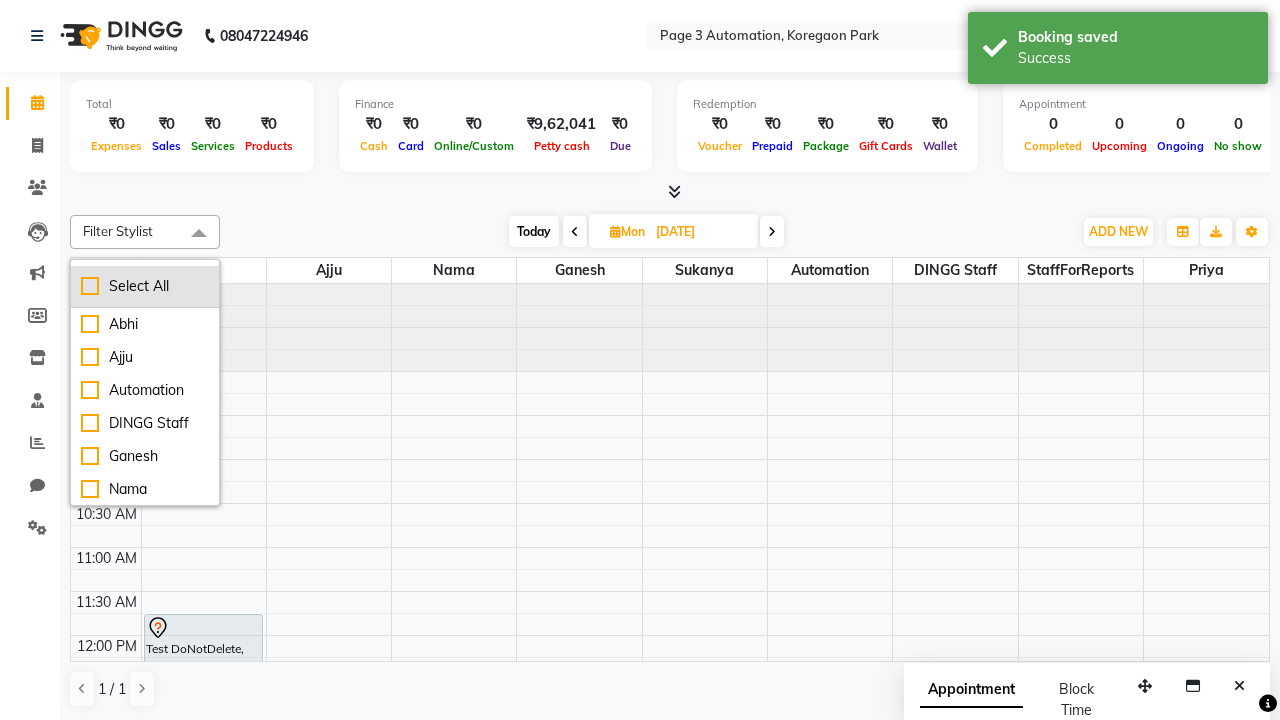 click on "Select All" at bounding box center [145, 286] 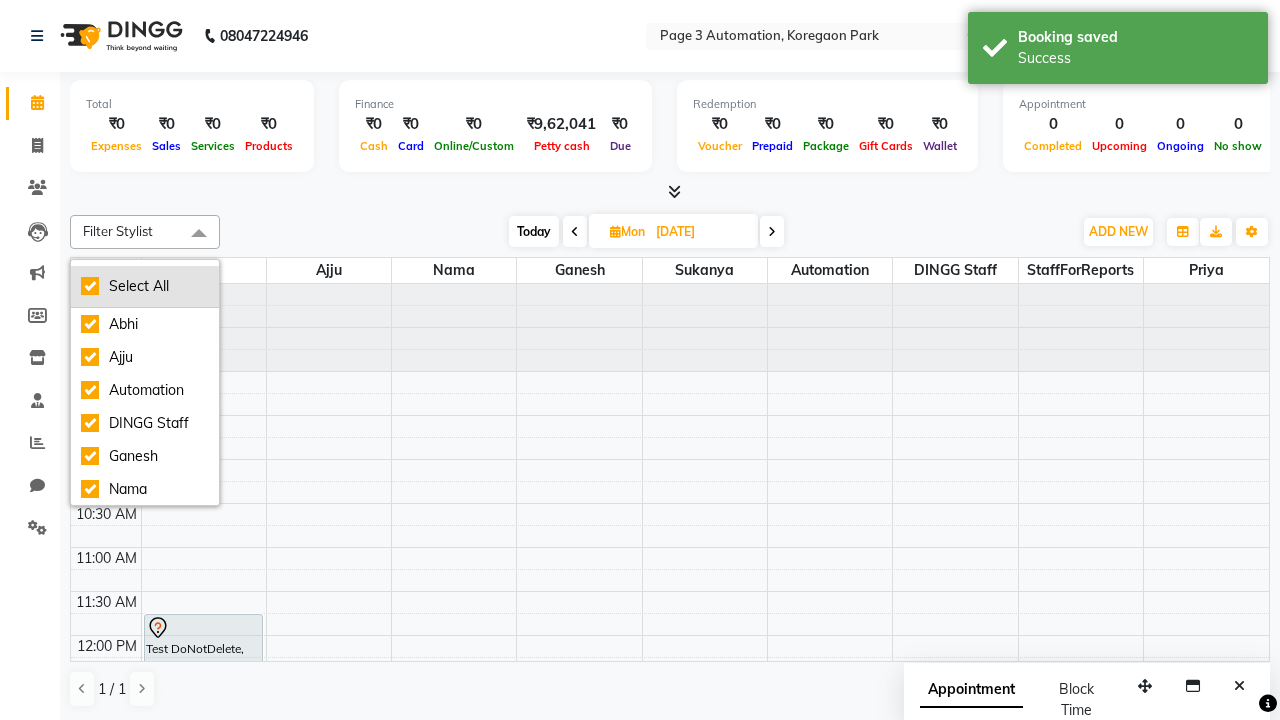 checkbox on "true" 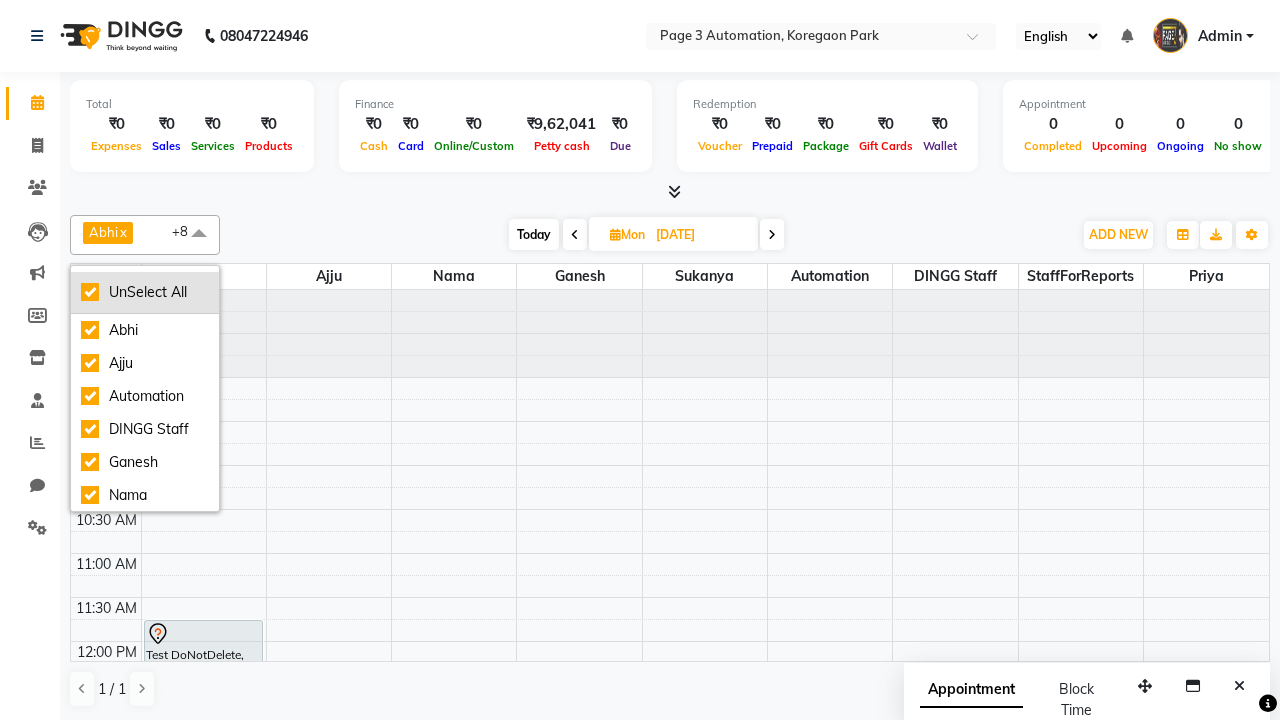 click on "UnSelect All" at bounding box center [145, 292] 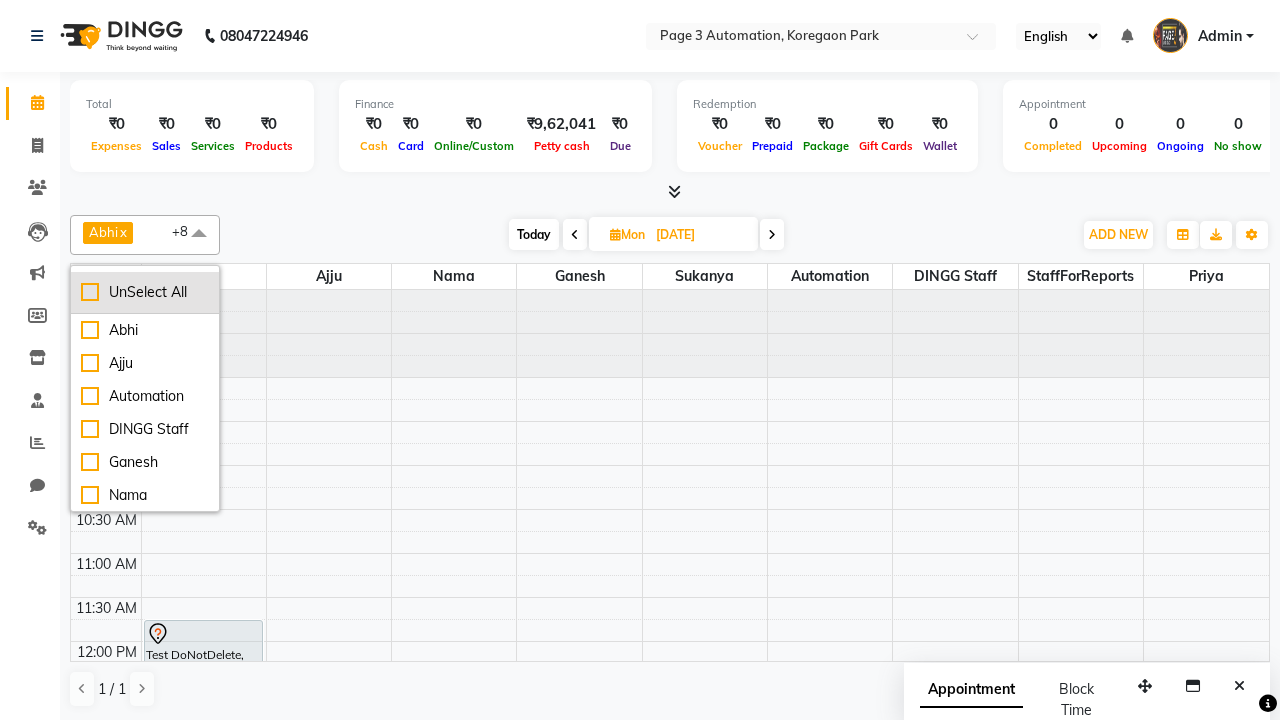 checkbox on "false" 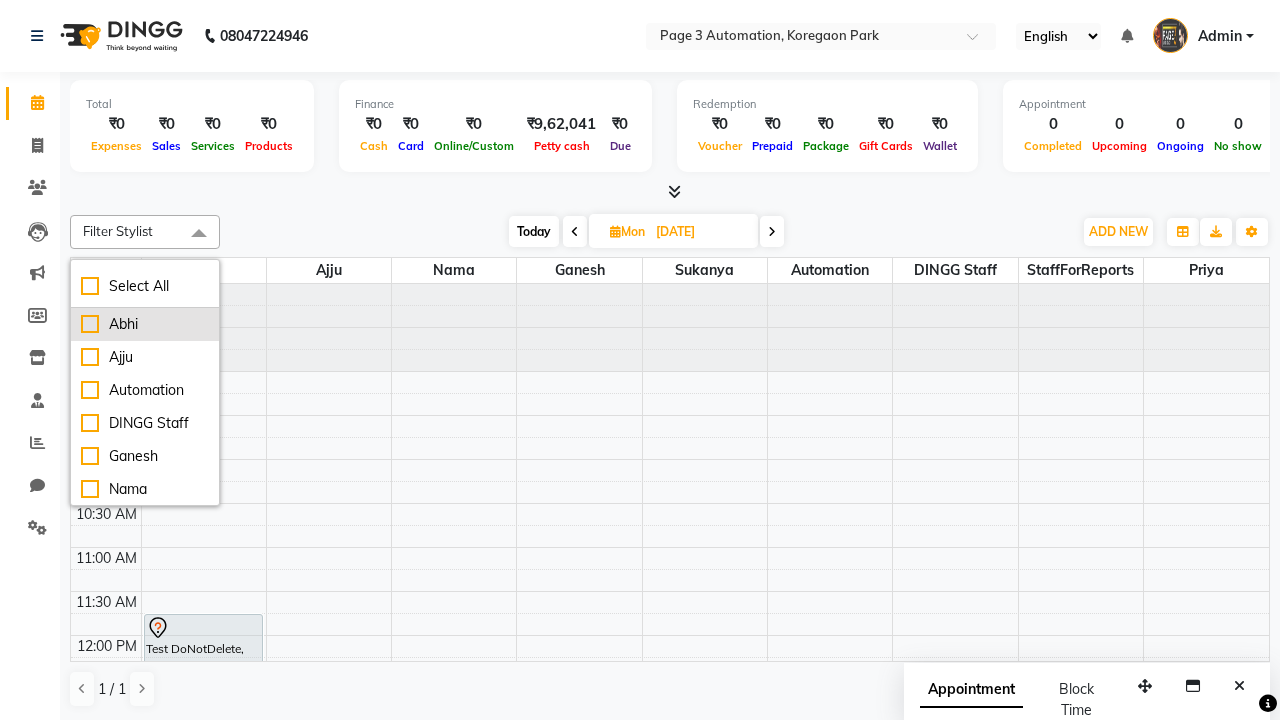 click on "Abhi" at bounding box center [145, 324] 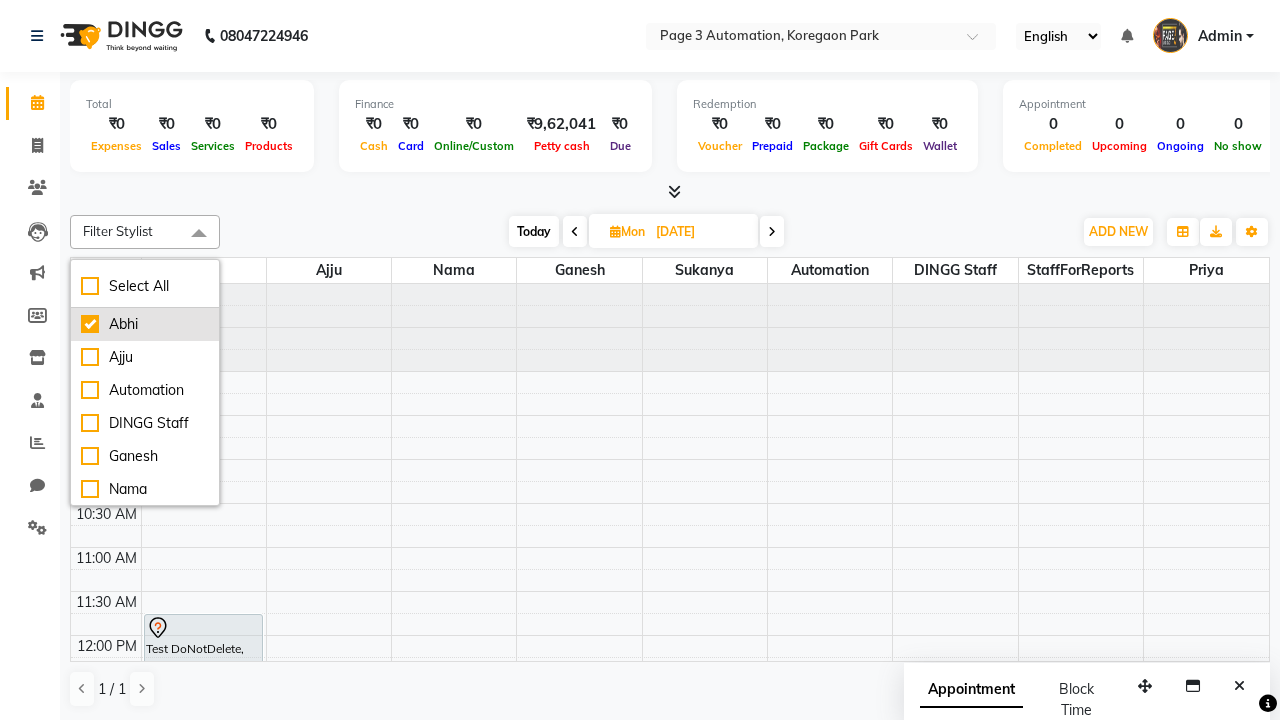 checkbox on "true" 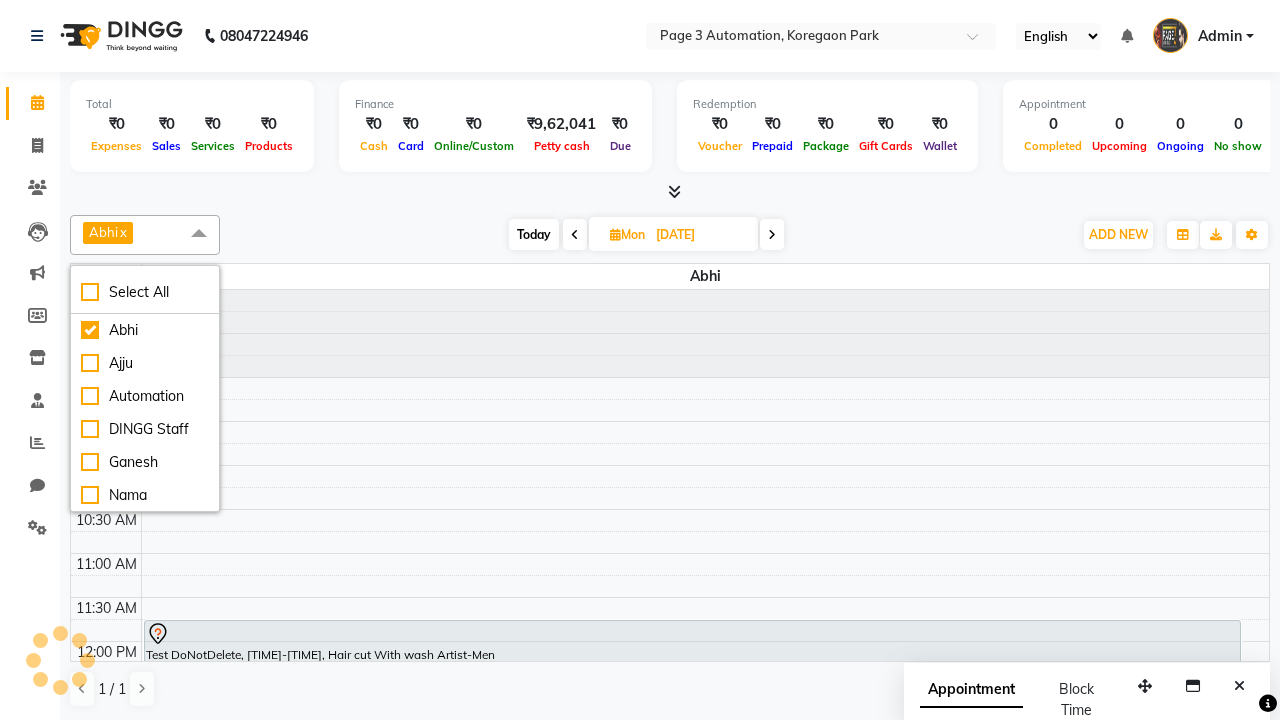 click at bounding box center (199, 234) 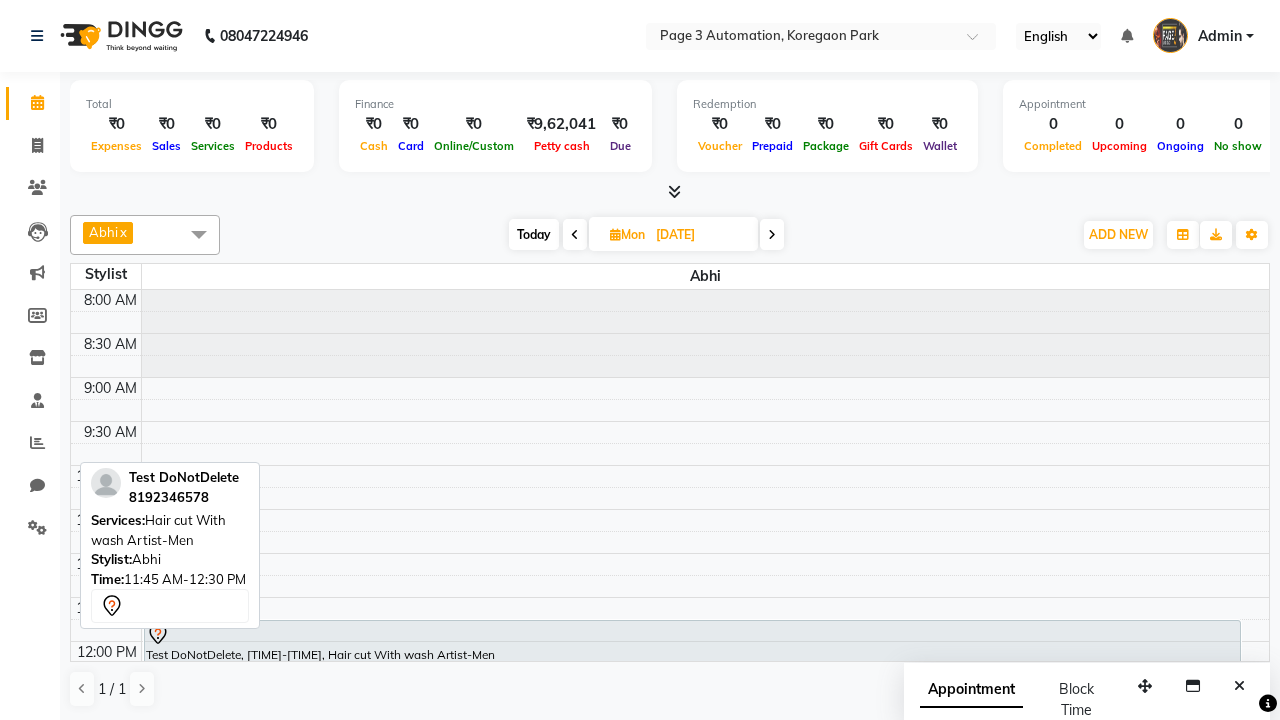 scroll, scrollTop: 23, scrollLeft: 0, axis: vertical 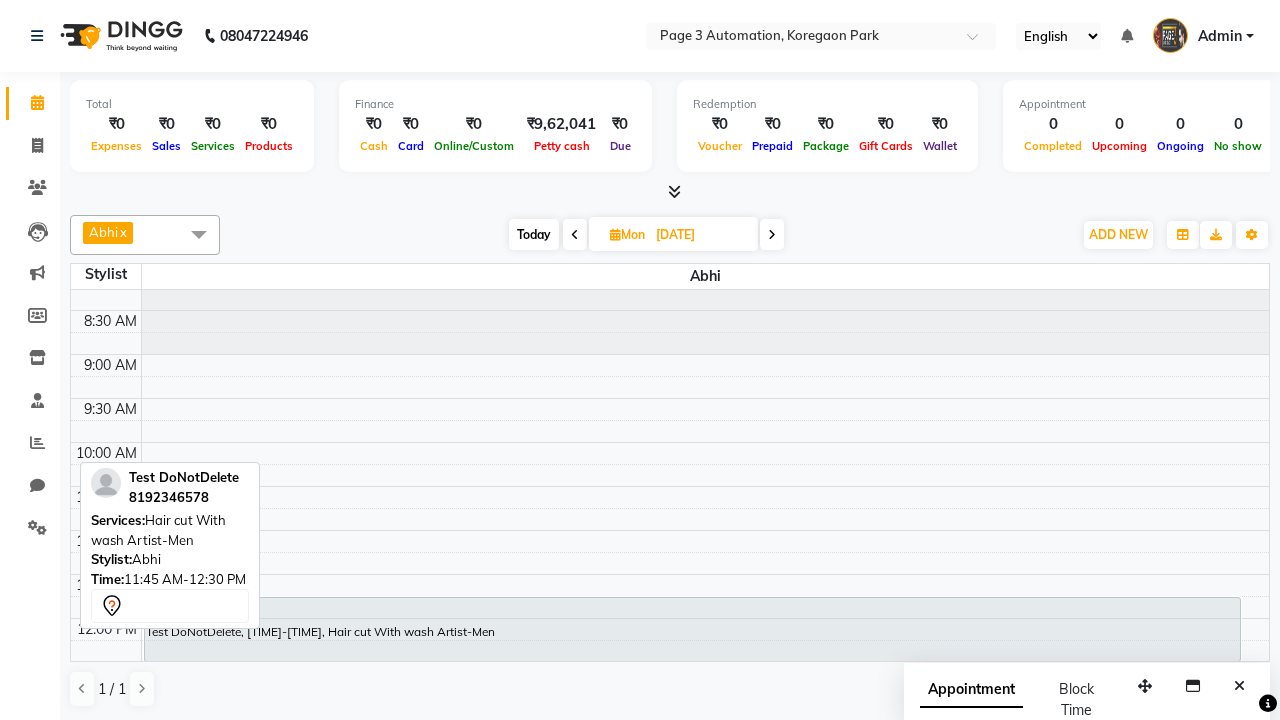 click on "Test DoNotDelete, [TIME]-[TIME], Hair cut With wash Artist-Men" at bounding box center [692, 629] 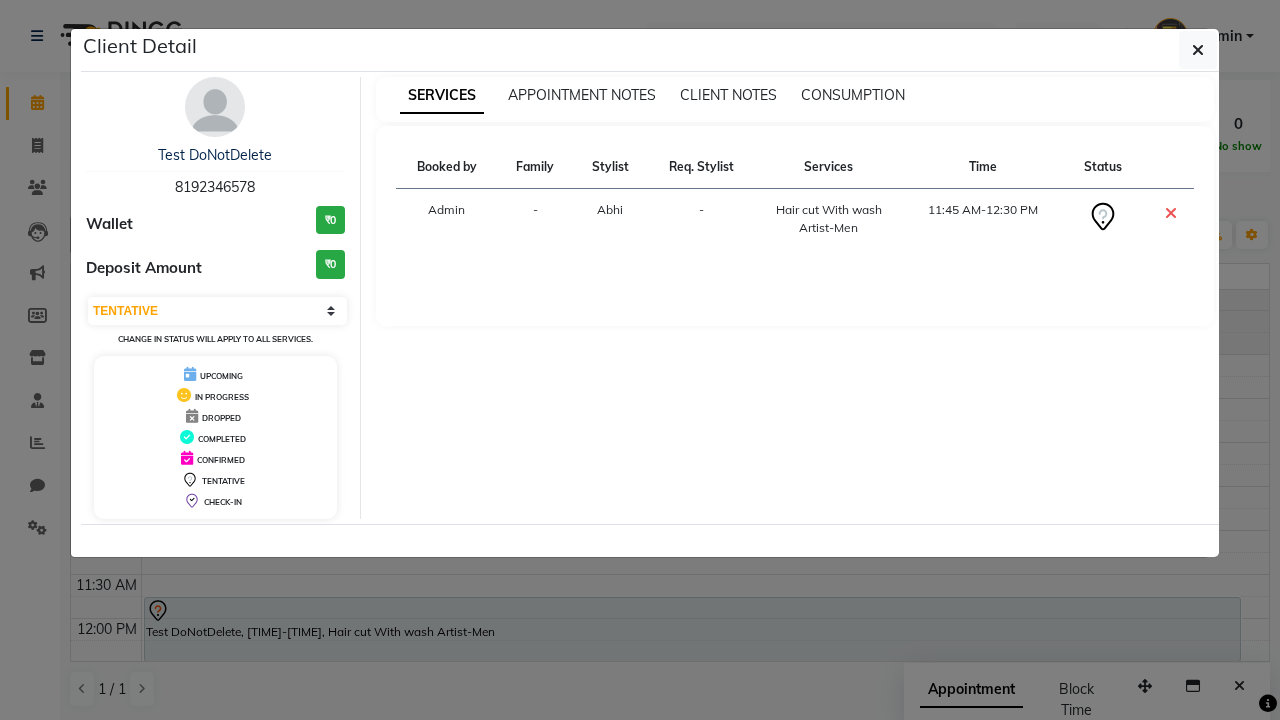 select on "6" 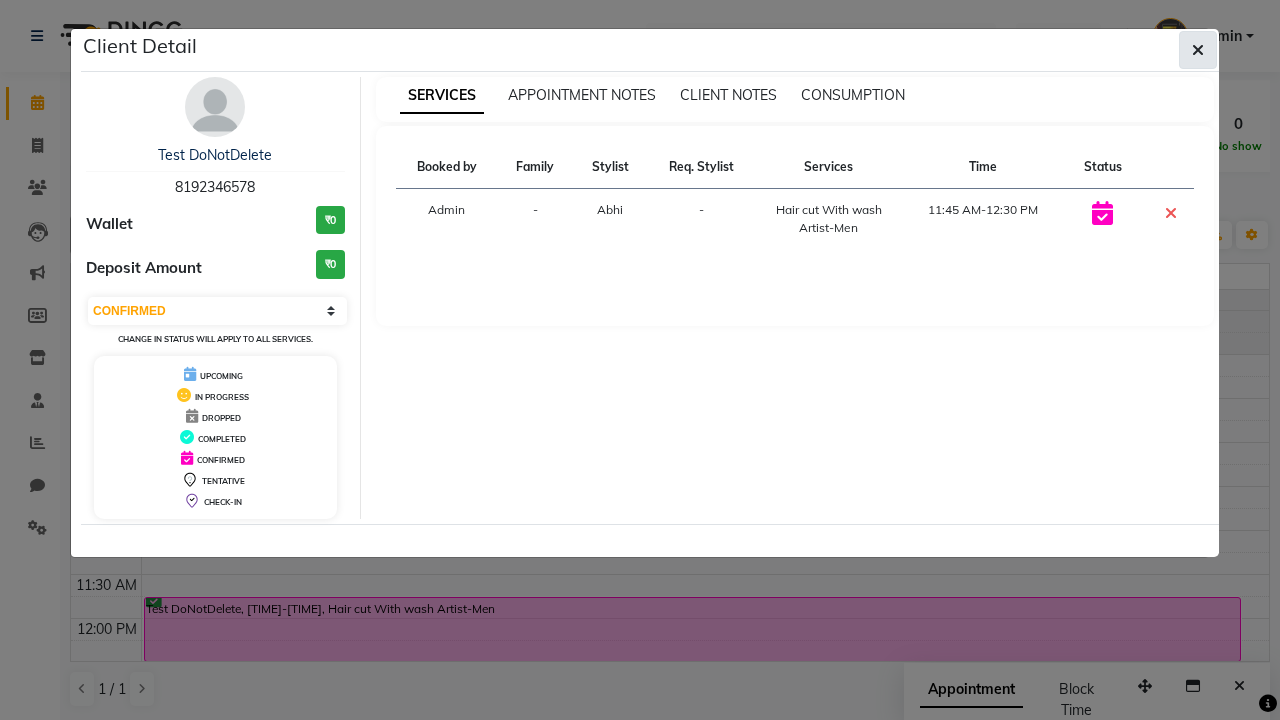click 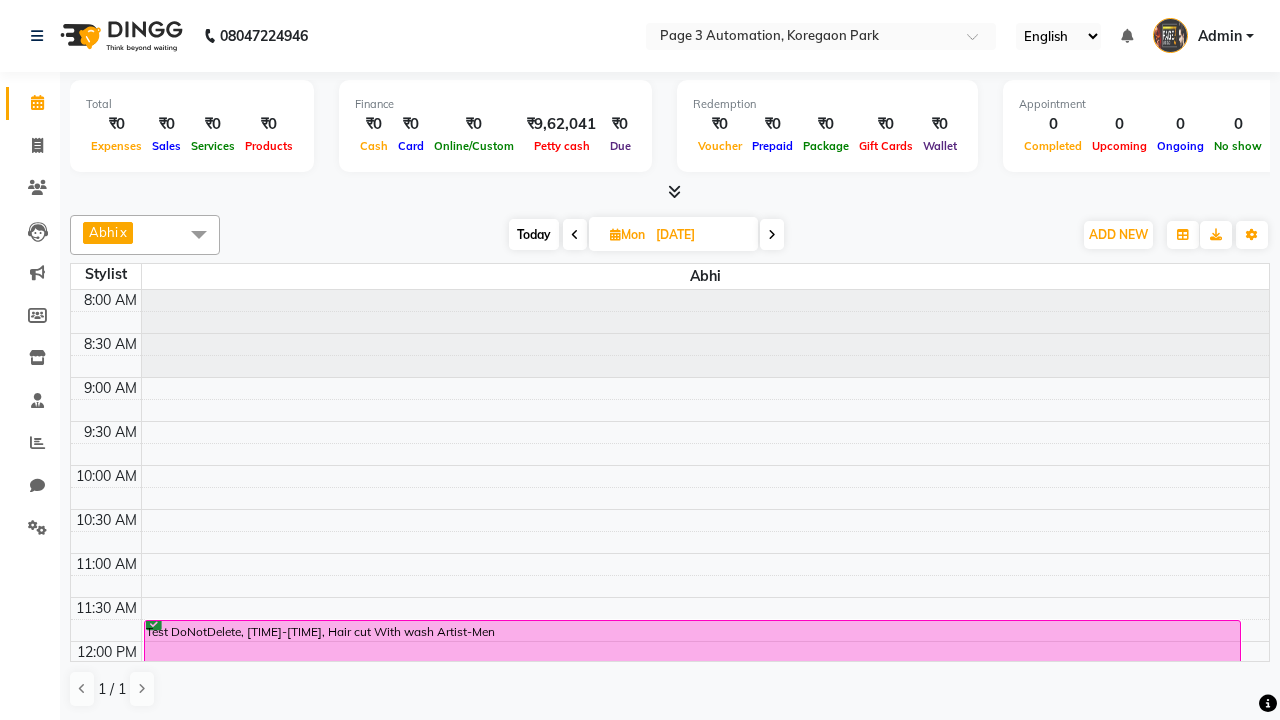 scroll, scrollTop: 0, scrollLeft: 0, axis: both 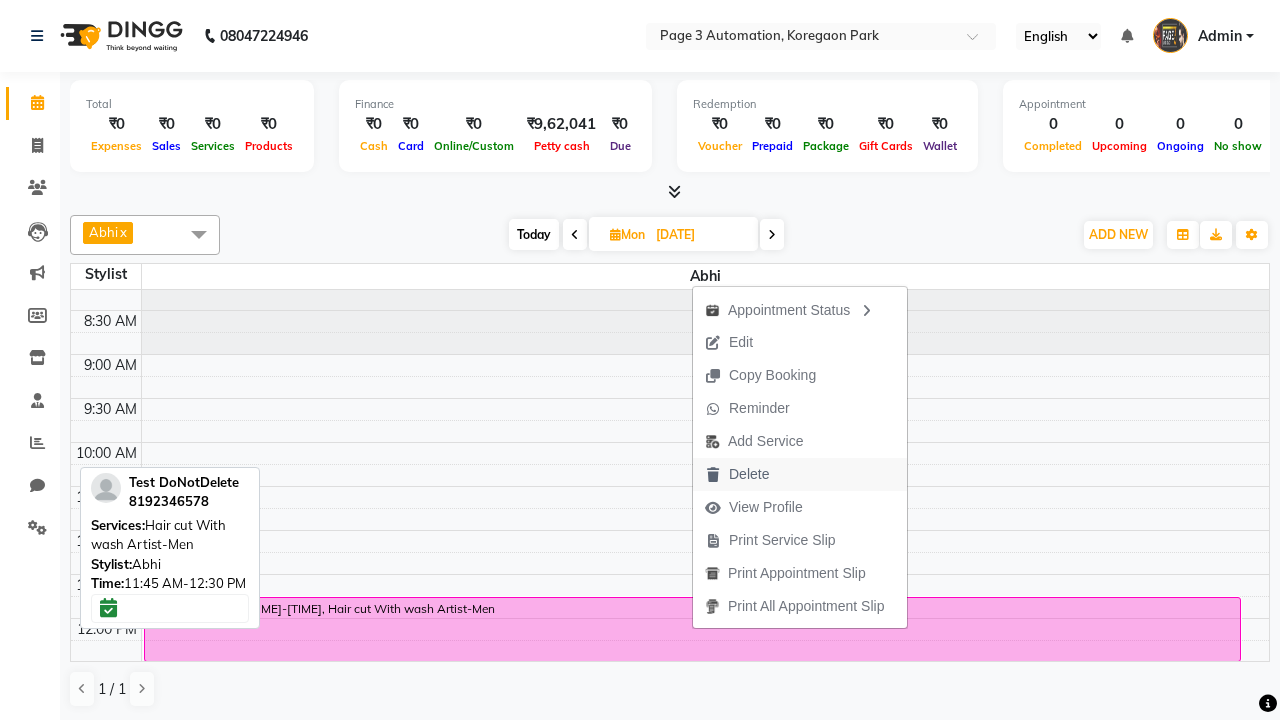 click on "Delete" at bounding box center (800, 474) 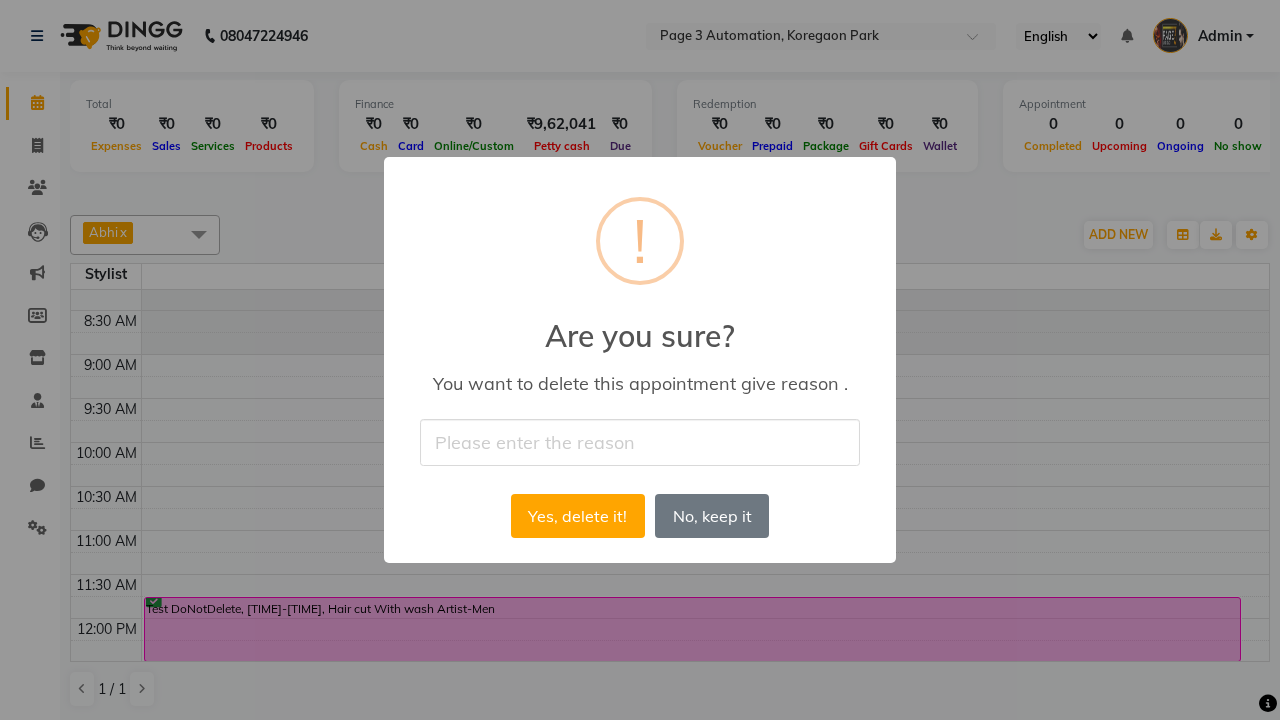 type on "Deleted Future Appointment by Automation Test" 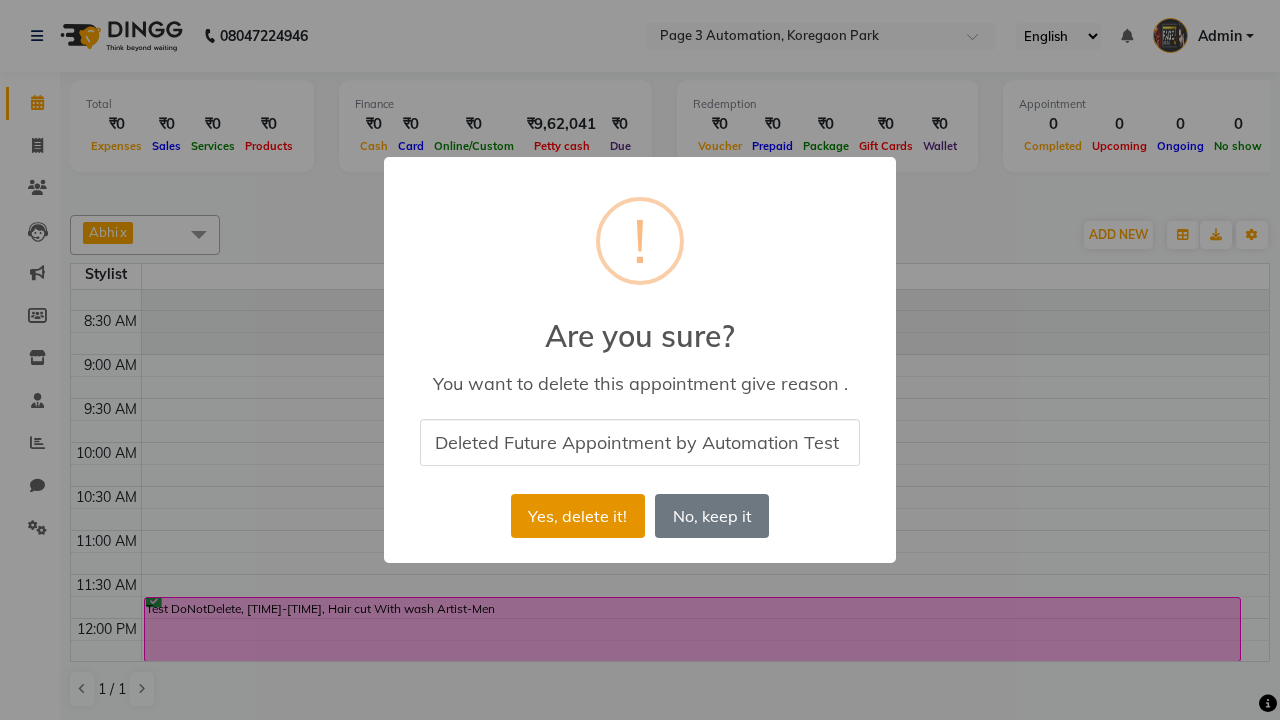 click on "Yes, delete it!" at bounding box center (578, 516) 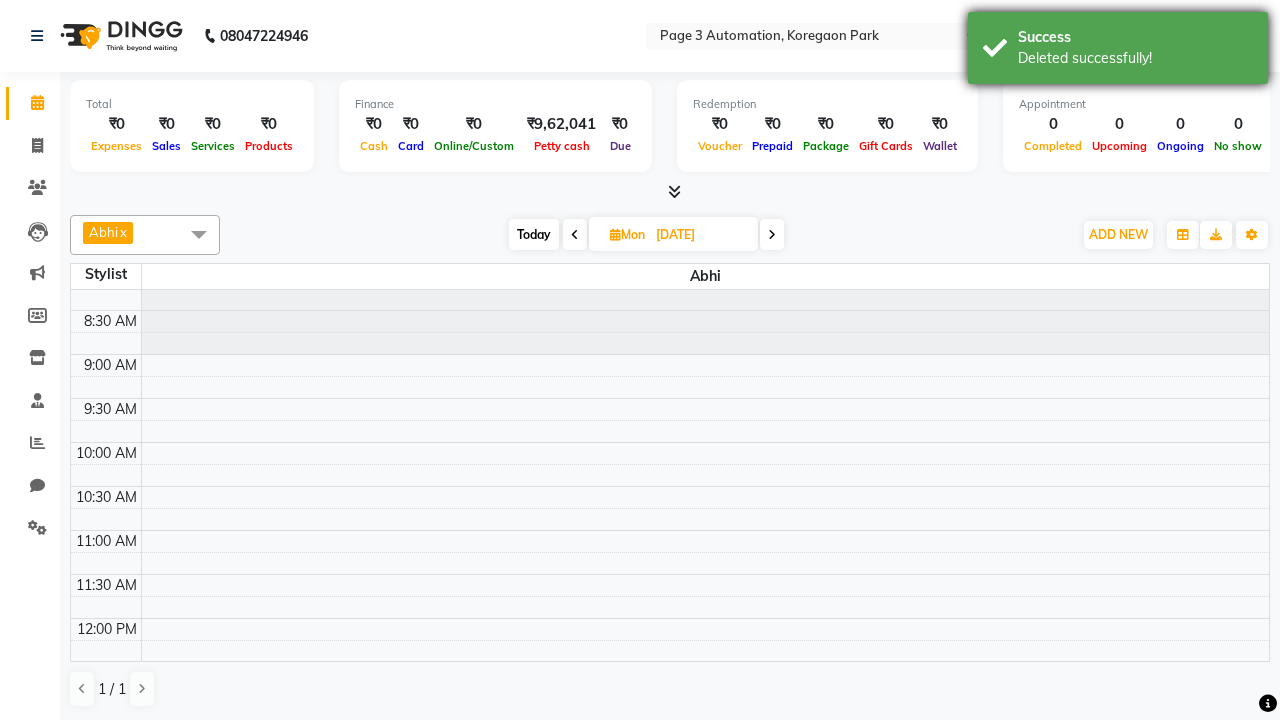 click on "Deleted successfully!" at bounding box center (1135, 58) 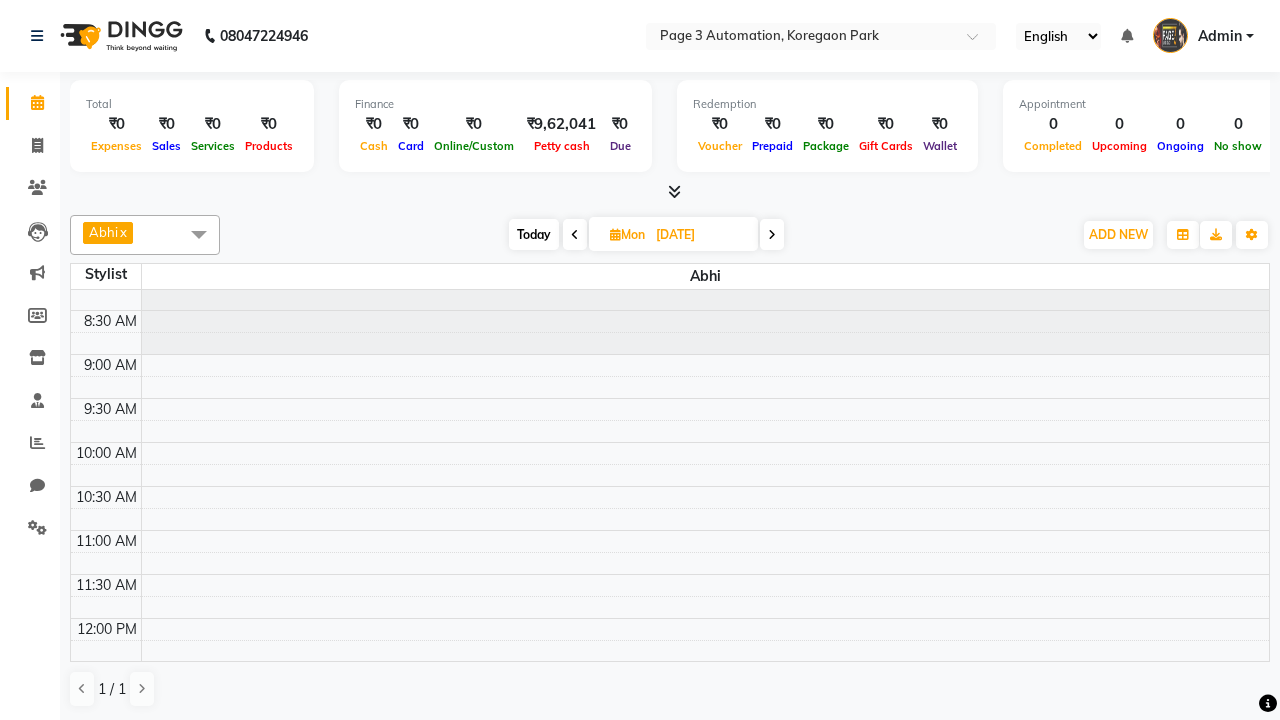 click at bounding box center [199, 234] 